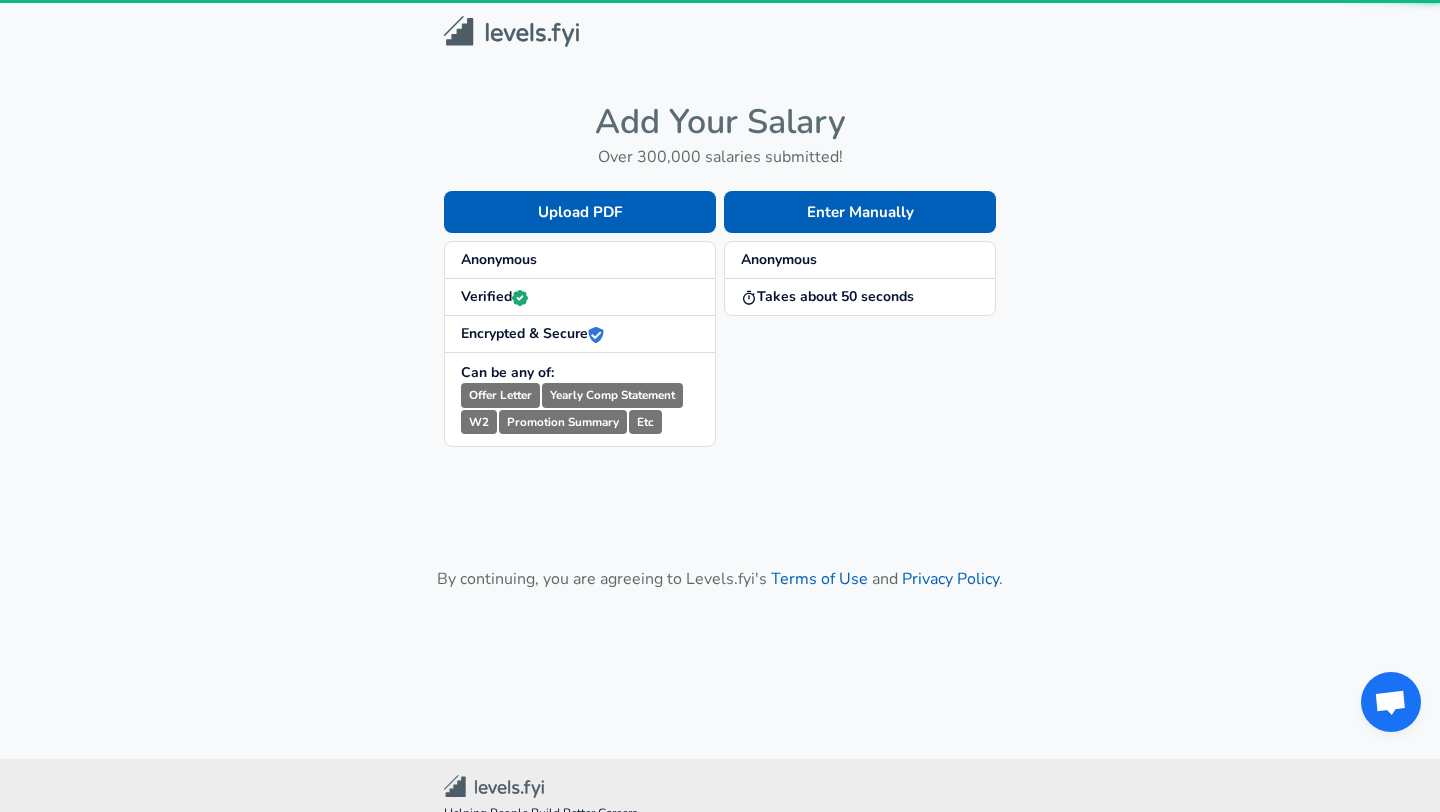 scroll, scrollTop: 0, scrollLeft: 0, axis: both 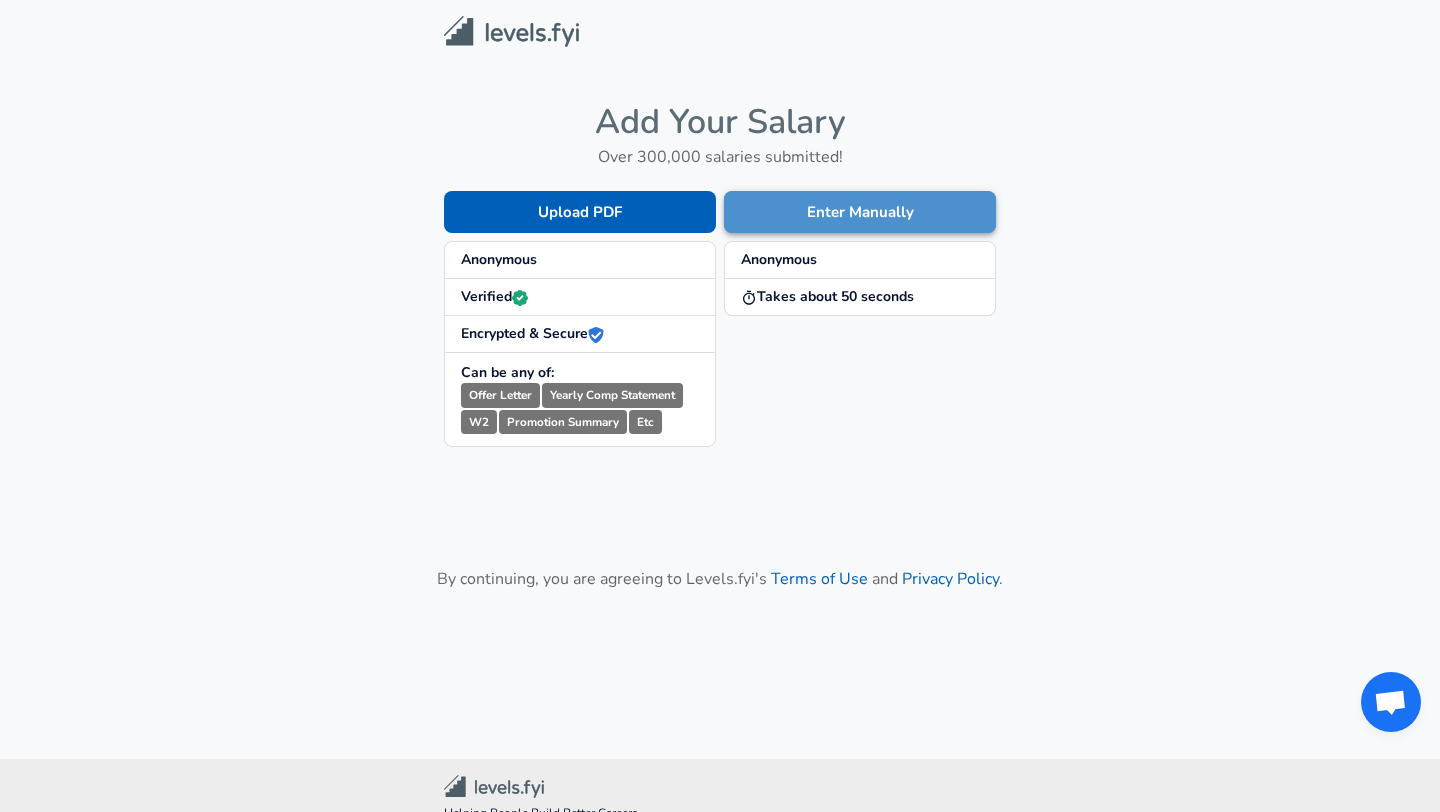 click on "Enter Manually" at bounding box center (860, 212) 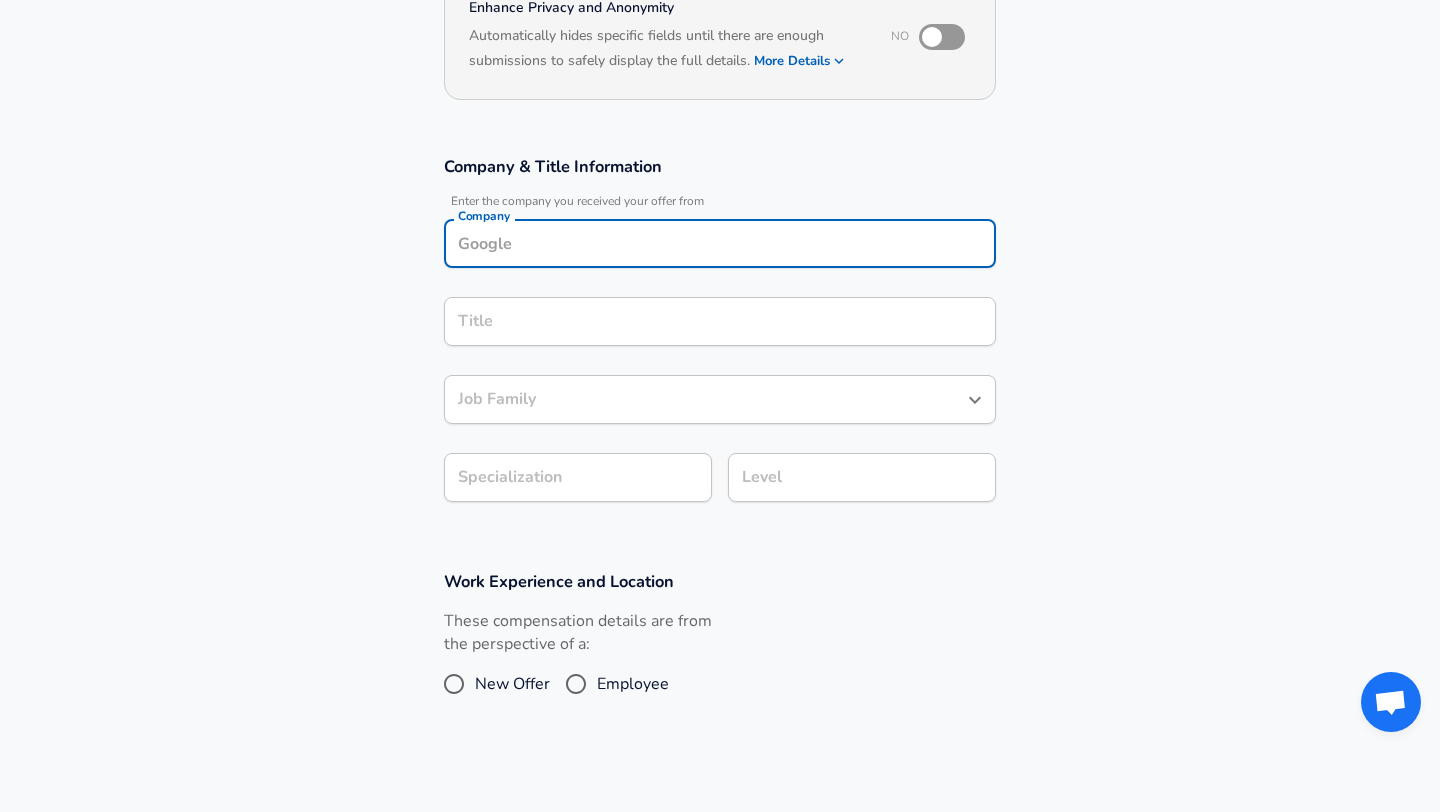 scroll, scrollTop: 244, scrollLeft: 0, axis: vertical 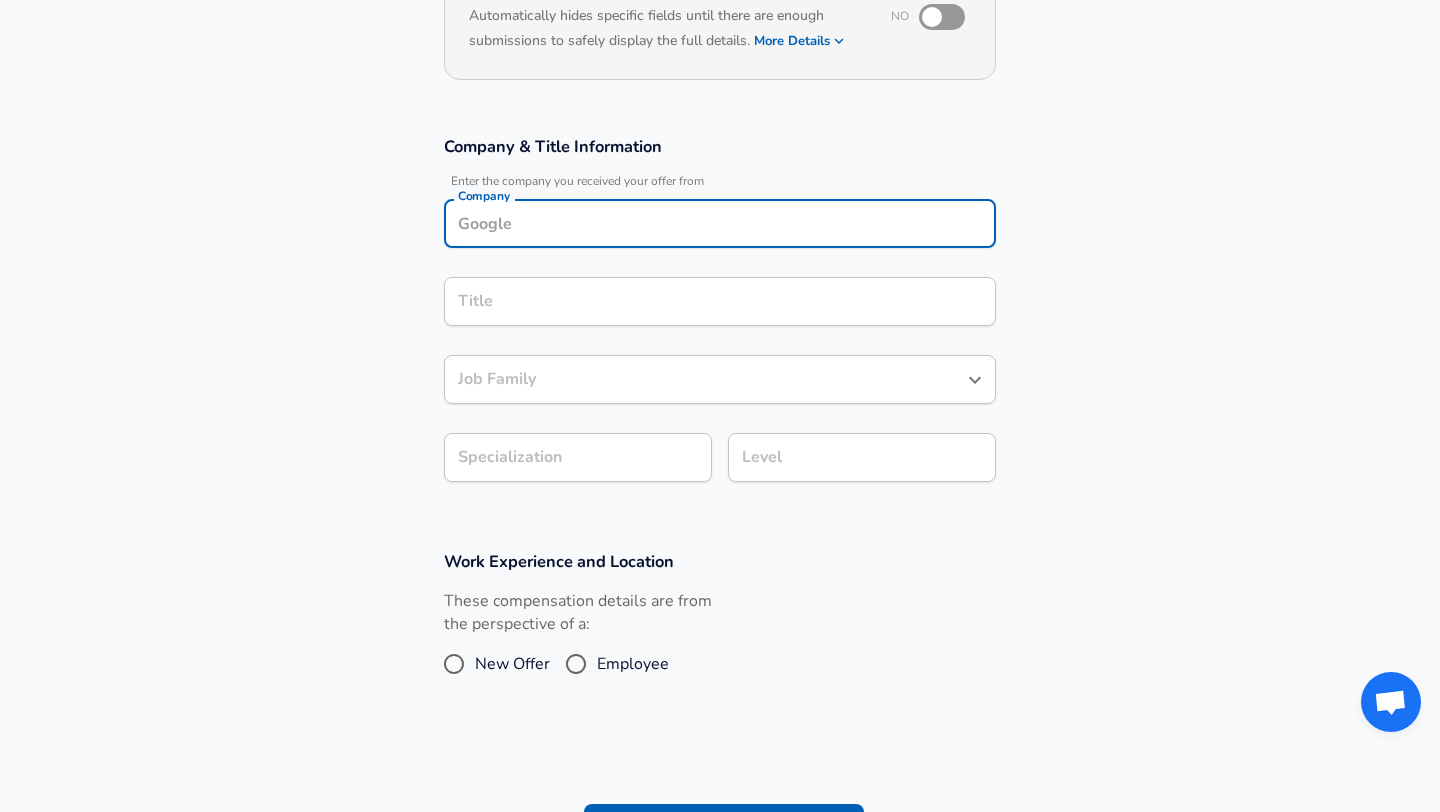click on "Company" at bounding box center [720, 223] 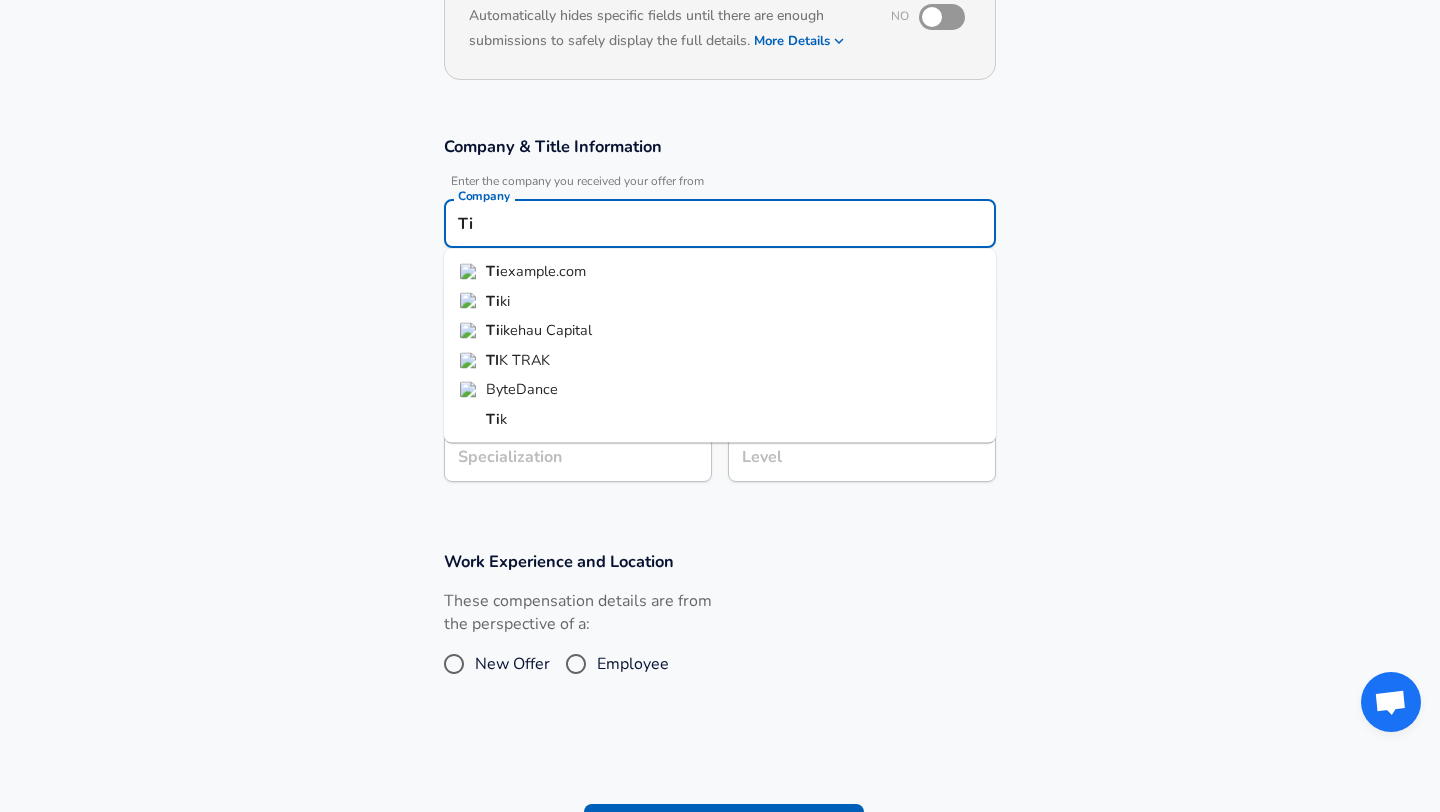 type on "T" 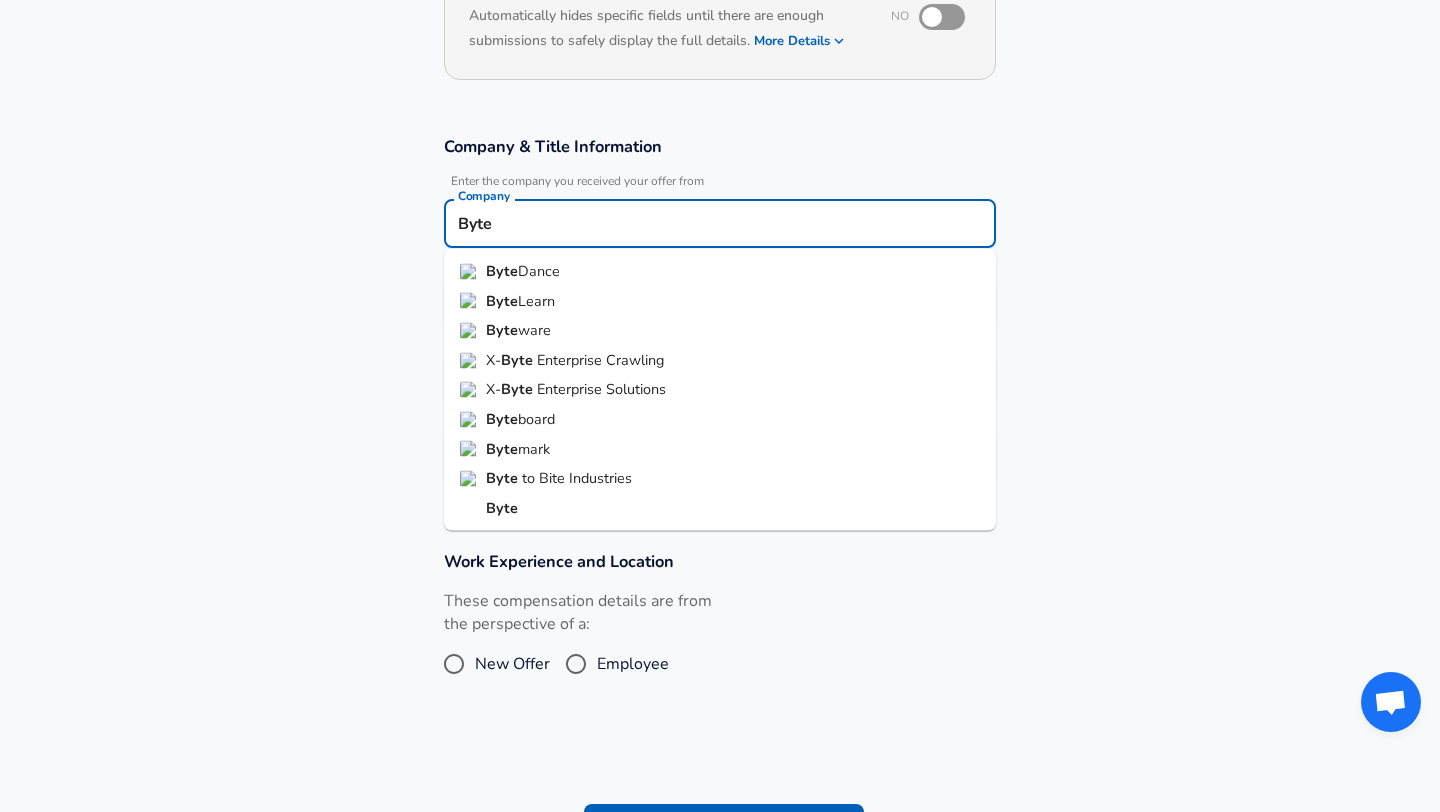 click on "Byte Dance" at bounding box center (720, 272) 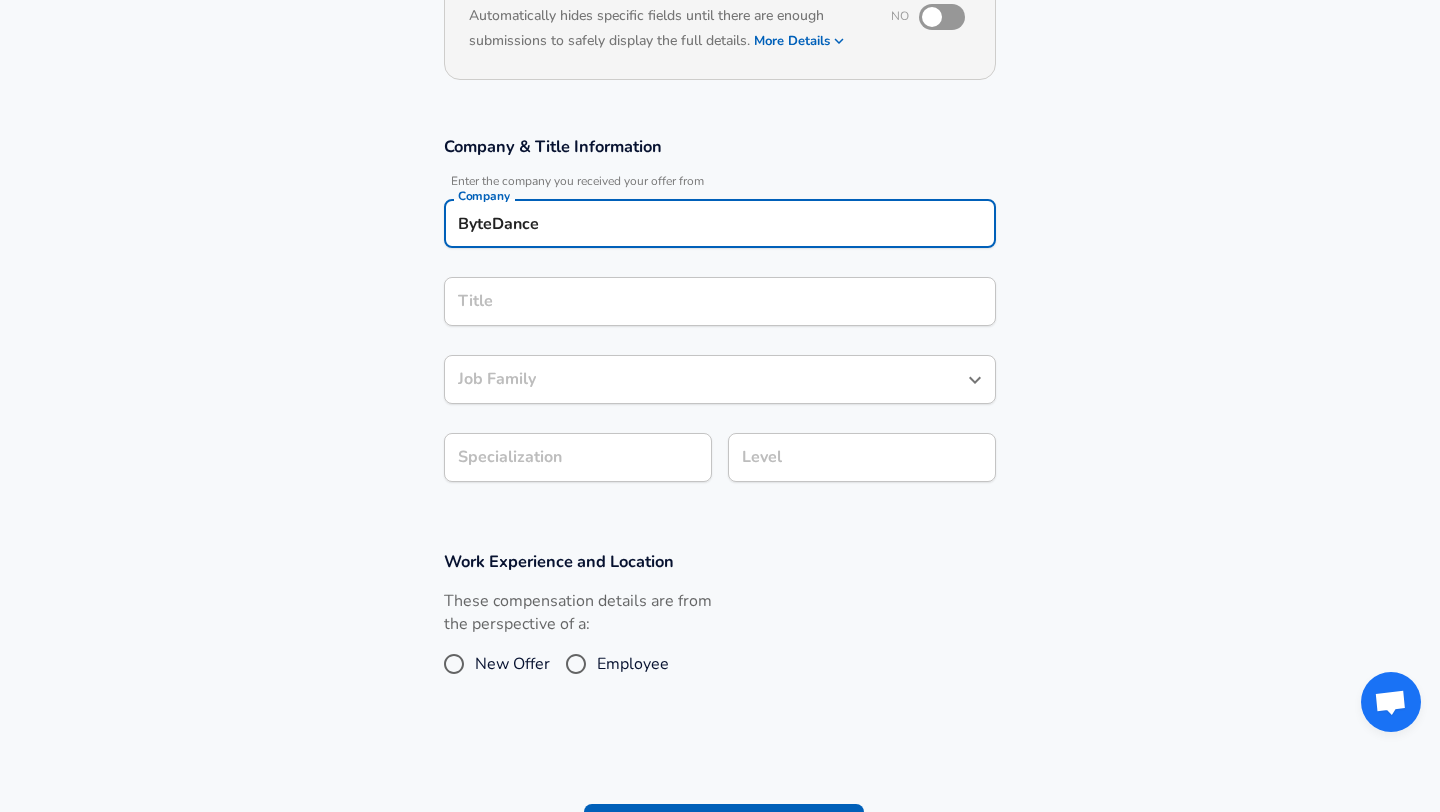 type on "ByteDance" 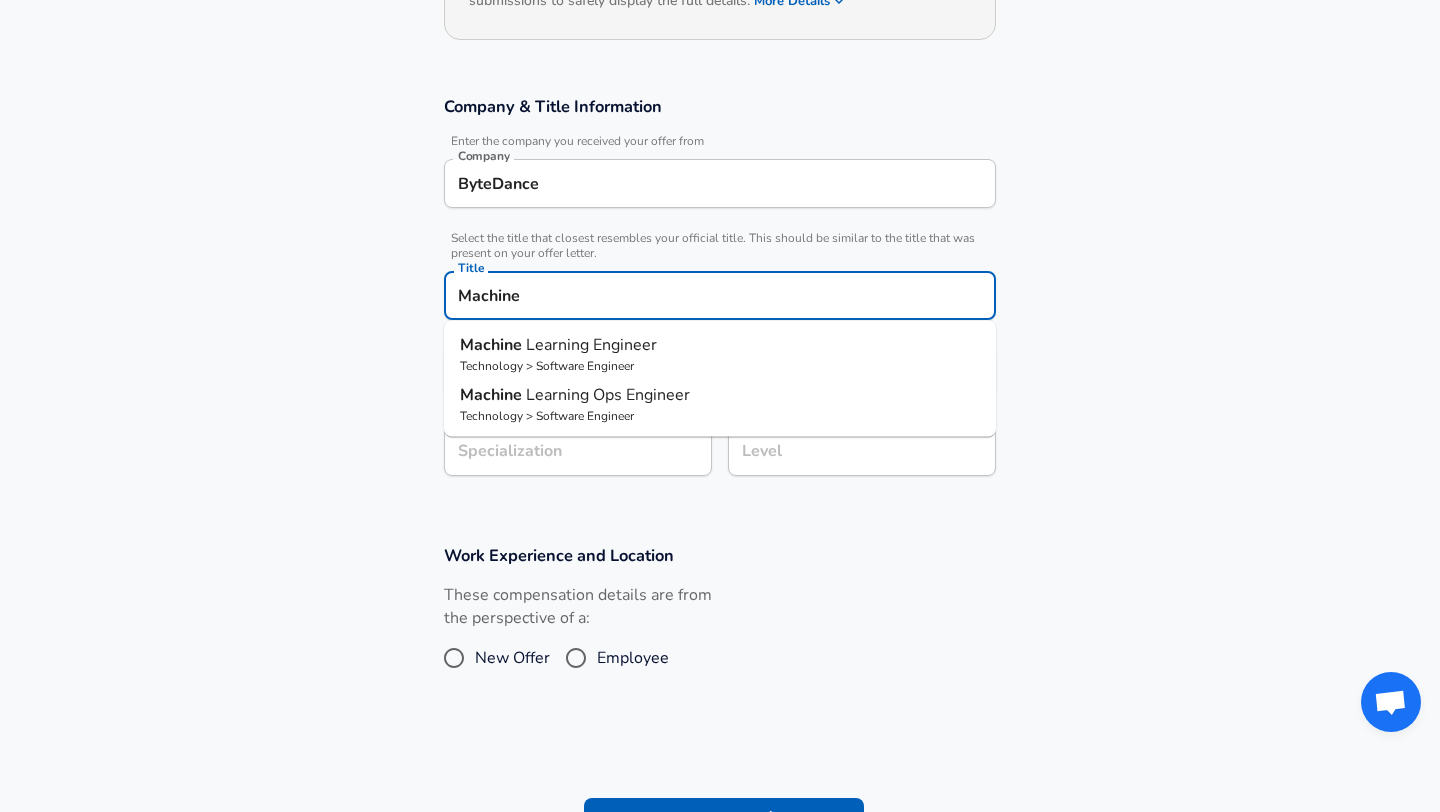 click on "Learning Engineer" at bounding box center [591, 345] 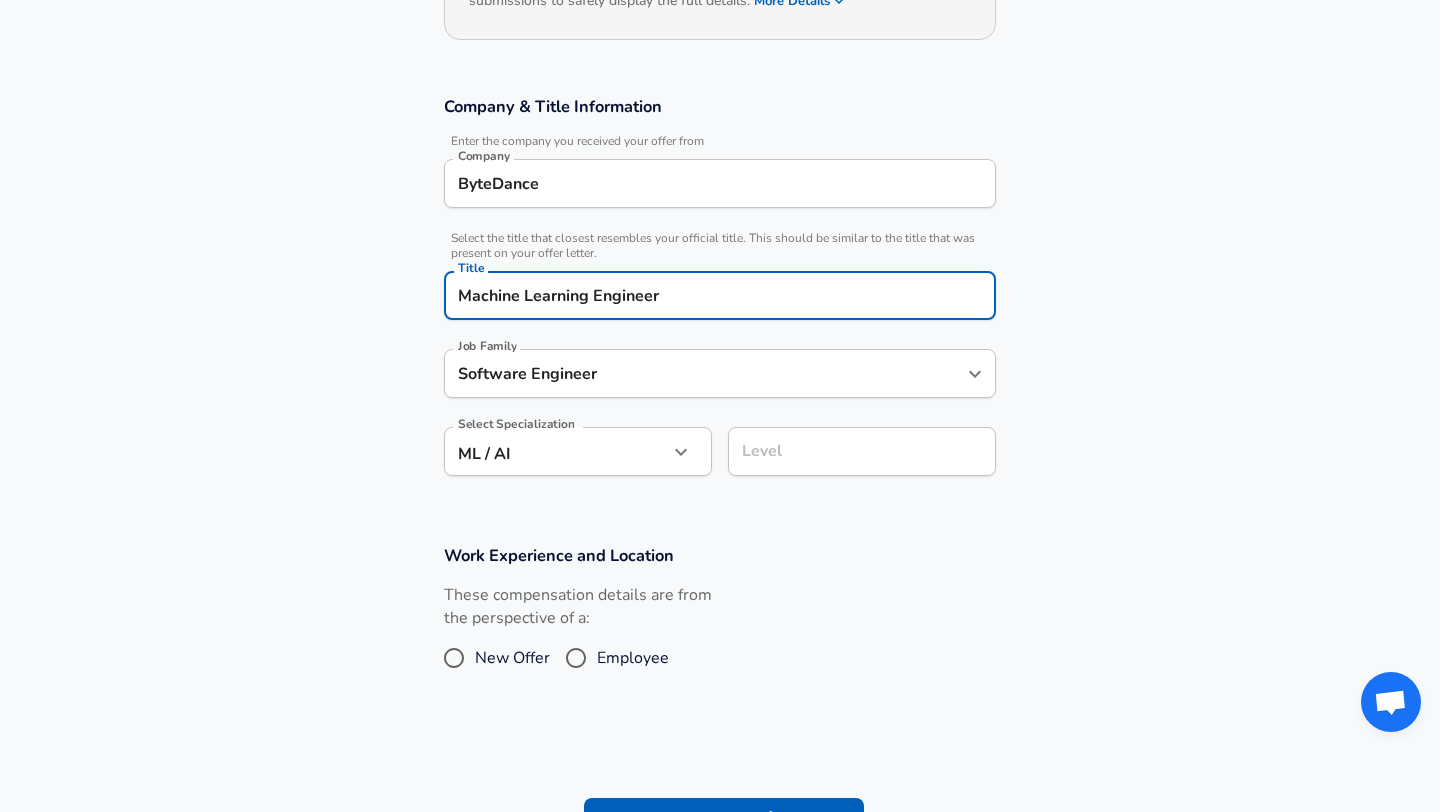 type on "Machine Learning Engineer" 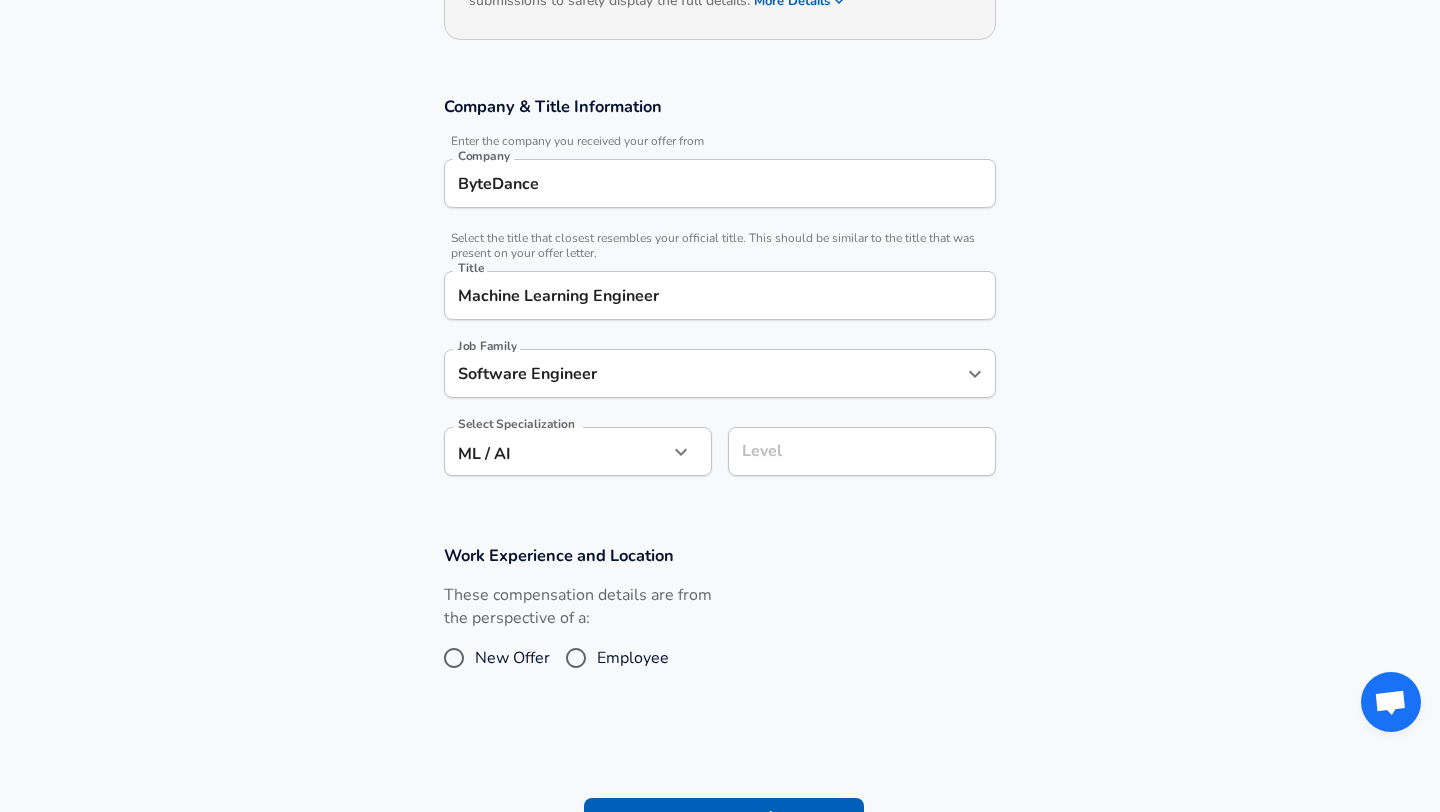 click on "Level" at bounding box center [862, 451] 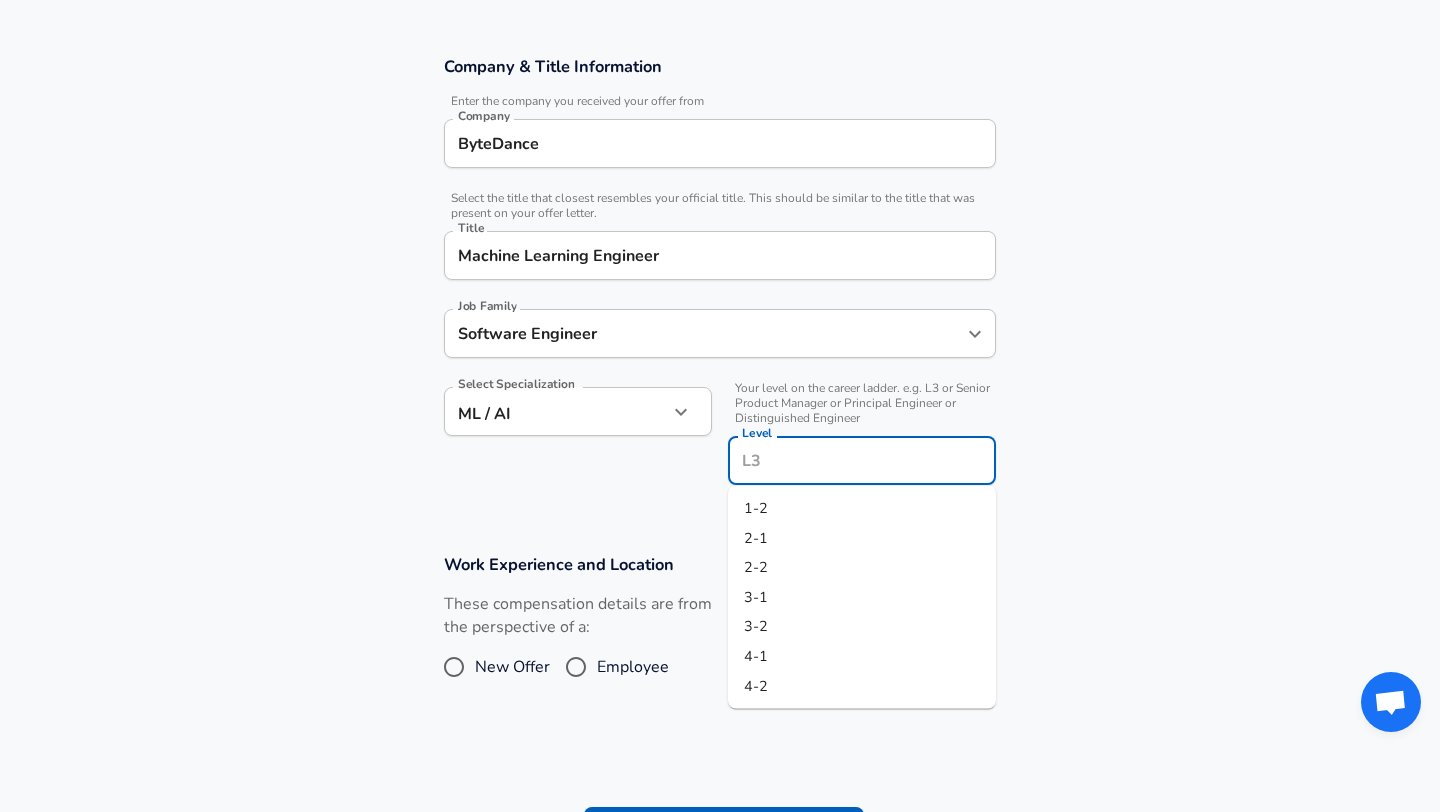 click on "1-2" at bounding box center (756, 508) 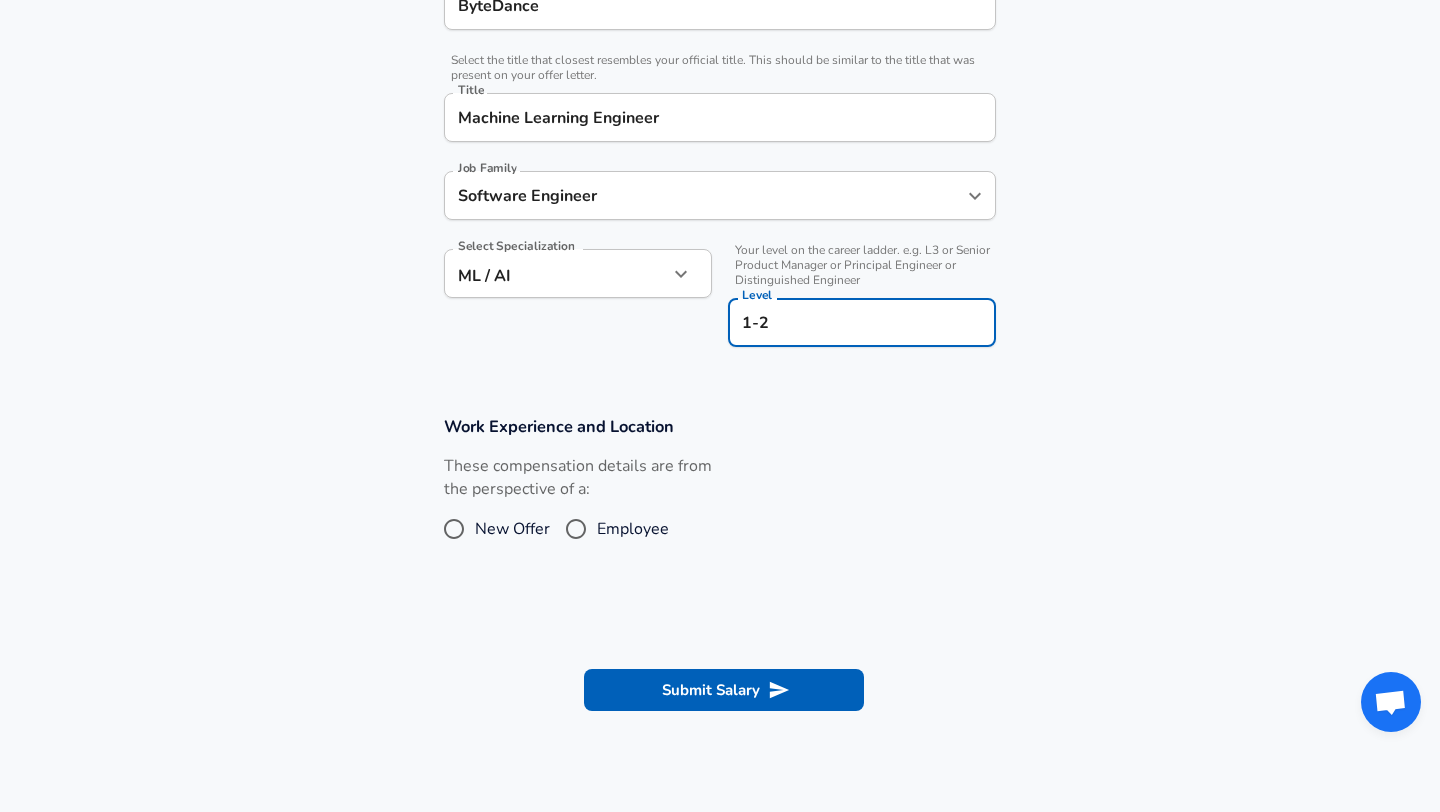 scroll, scrollTop: 491, scrollLeft: 0, axis: vertical 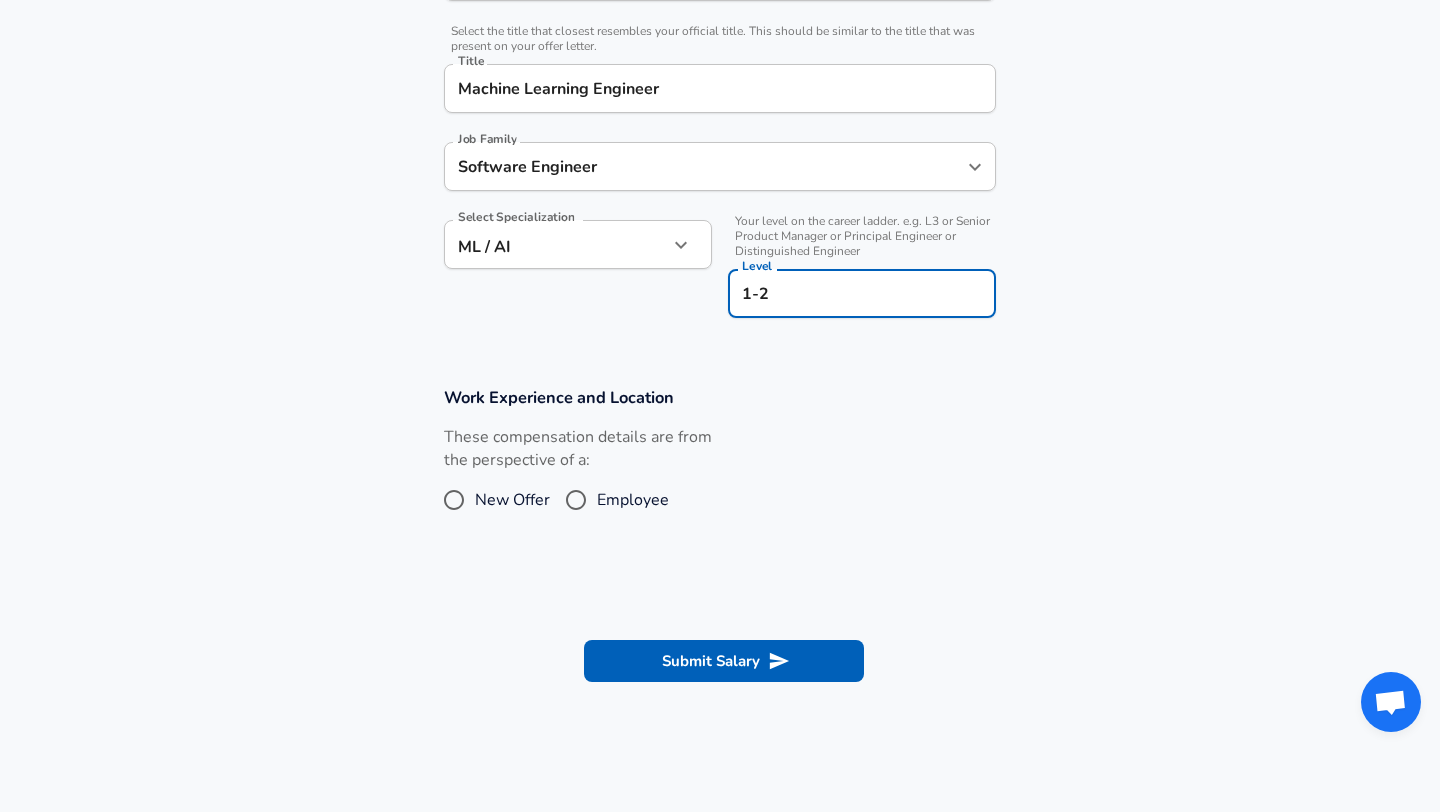 click on "New Offer" at bounding box center [512, 500] 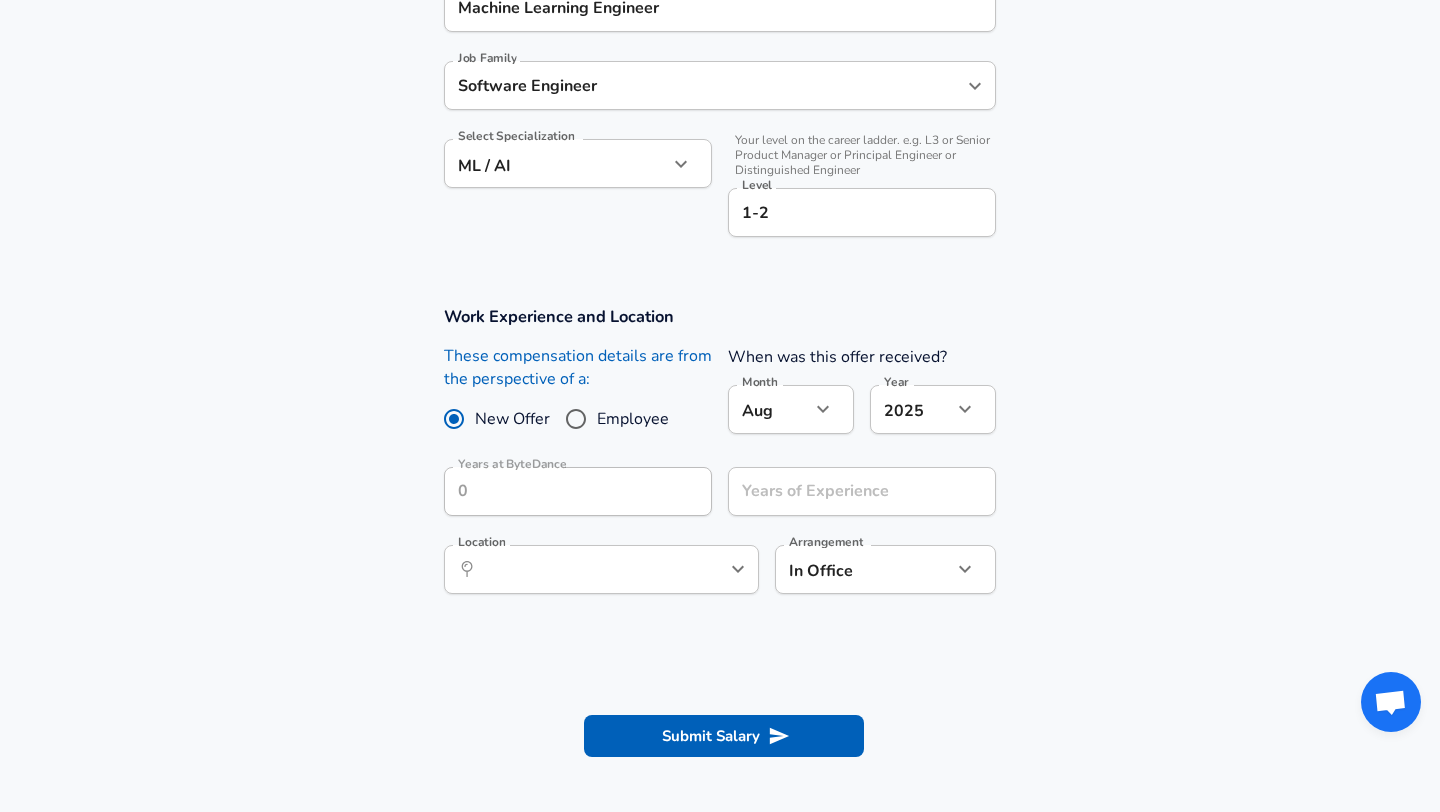 scroll, scrollTop: 591, scrollLeft: 0, axis: vertical 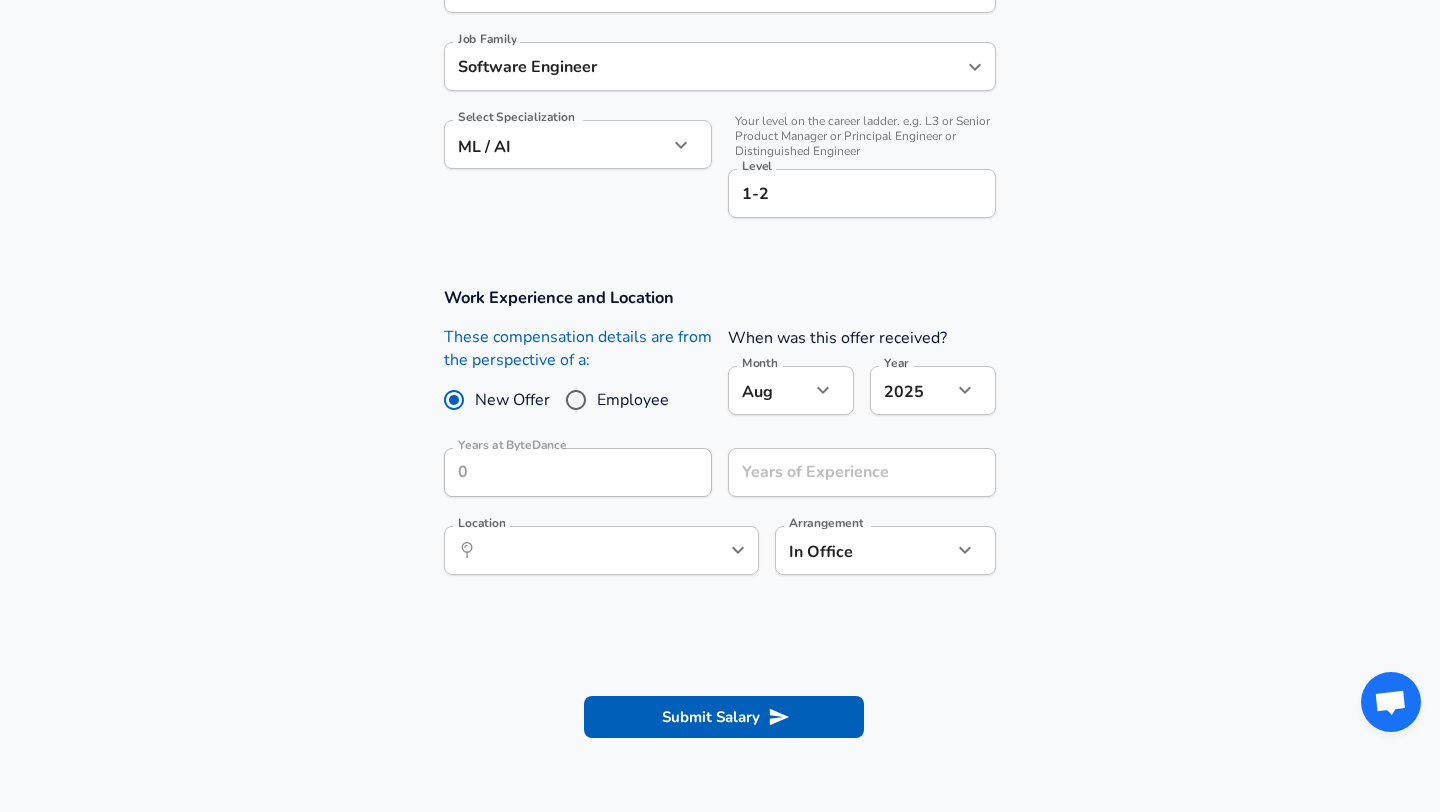 click on "Restart Add Your Salary Upload your offer letter to verify your submission Enhance Privacy and Anonymity No Automatically hides specific fields until there are enough submissions to safely display the full details. More Details Based on your submission and the data points that we have already collected, we will automatically hide and anonymize specific fields if there aren't enough data points to remain sufficiently anonymous. Company & Title Information Enter the company you received your offer from Company ByteDance Company Select the title that closest resembles your official title. This should be similar to the title that was present on your offer letter. Title Machine Learning Engineer Title Job Family Software Engineer Job Family Select Specialization ML / AI ML / AI Select Specialization Your level on the career ladder. e.g. L3 or Senior Product Manager or Principal Engineer or Distinguished Engineer Level 1-2 Level Work Experience and Location New Offer Employee When was this offer received?" at bounding box center (720, -185) 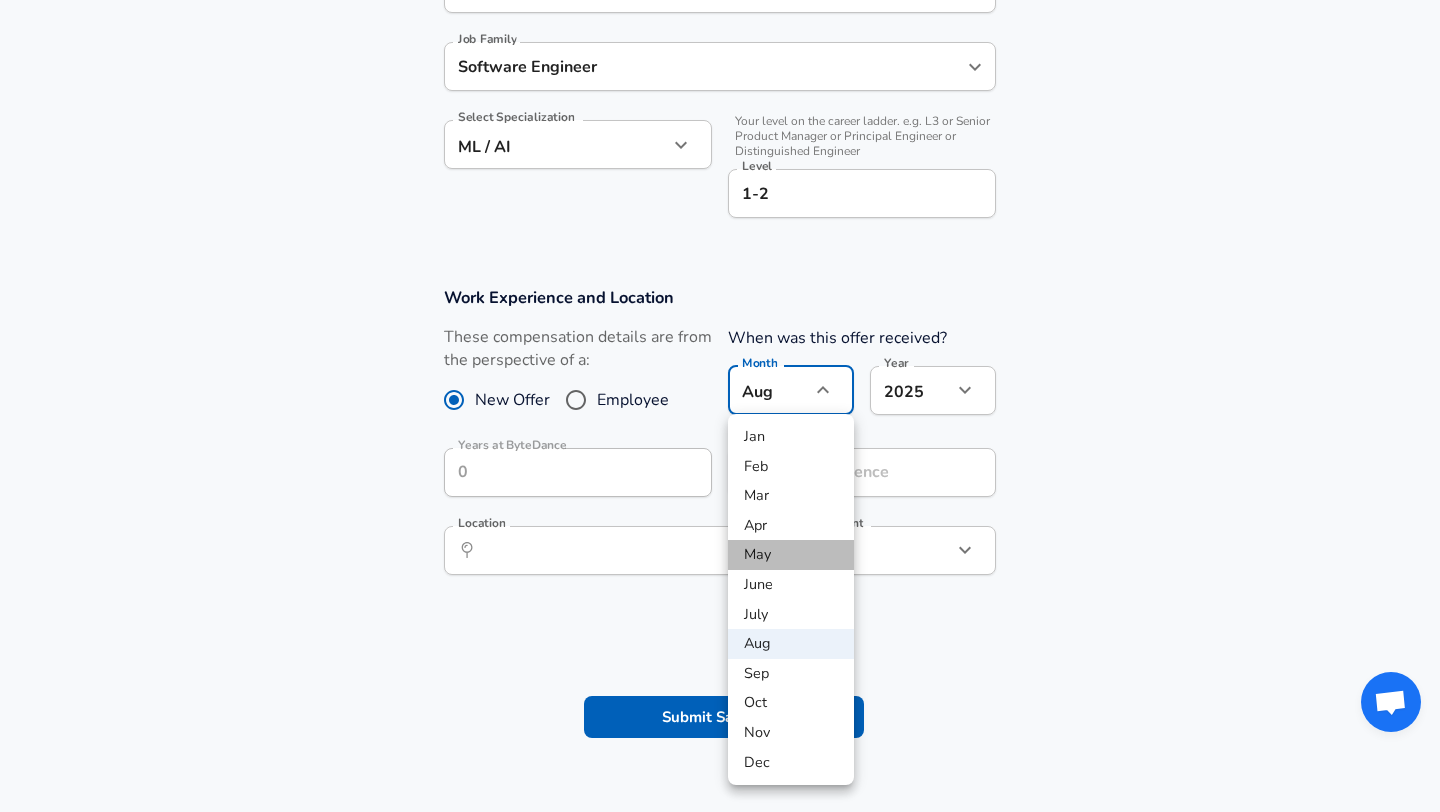 click on "May" at bounding box center (791, 555) 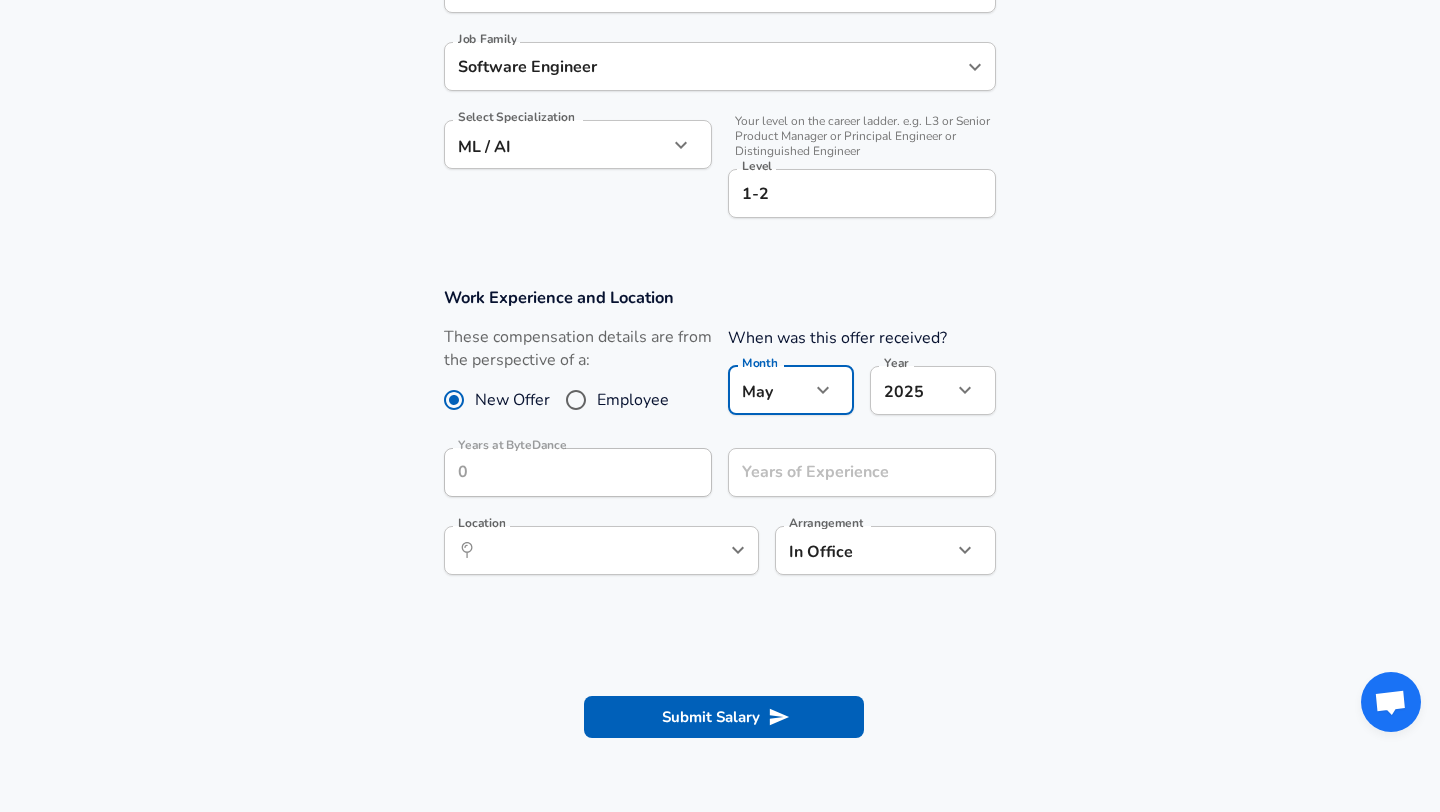 click on "Restart Add Your Salary Upload your offer letter to verify your submission Enhance Privacy and Anonymity No Automatically hides specific fields until there are enough submissions to safely display the full details. More Details Based on your submission and the data points that we have already collected, we will automatically hide and anonymize specific fields if there aren't enough data points to remain sufficiently anonymous. Company & Title Information Enter the company you received your offer from Company ByteDance Company Select the title that closest resembles your official title. This should be similar to the title that was present on your offer letter. Title Machine Learning Engineer Title Job Family Software Engineer Job Family Select Specialization ML / AI ML / AI Select Specialization Your level on the career ladder. e.g. L3 or Senior Product Manager or Principal Engineer or Distinguished Engineer Level 1-2 Level Work Experience and Location New Offer Employee When was this offer received?" at bounding box center (720, -185) 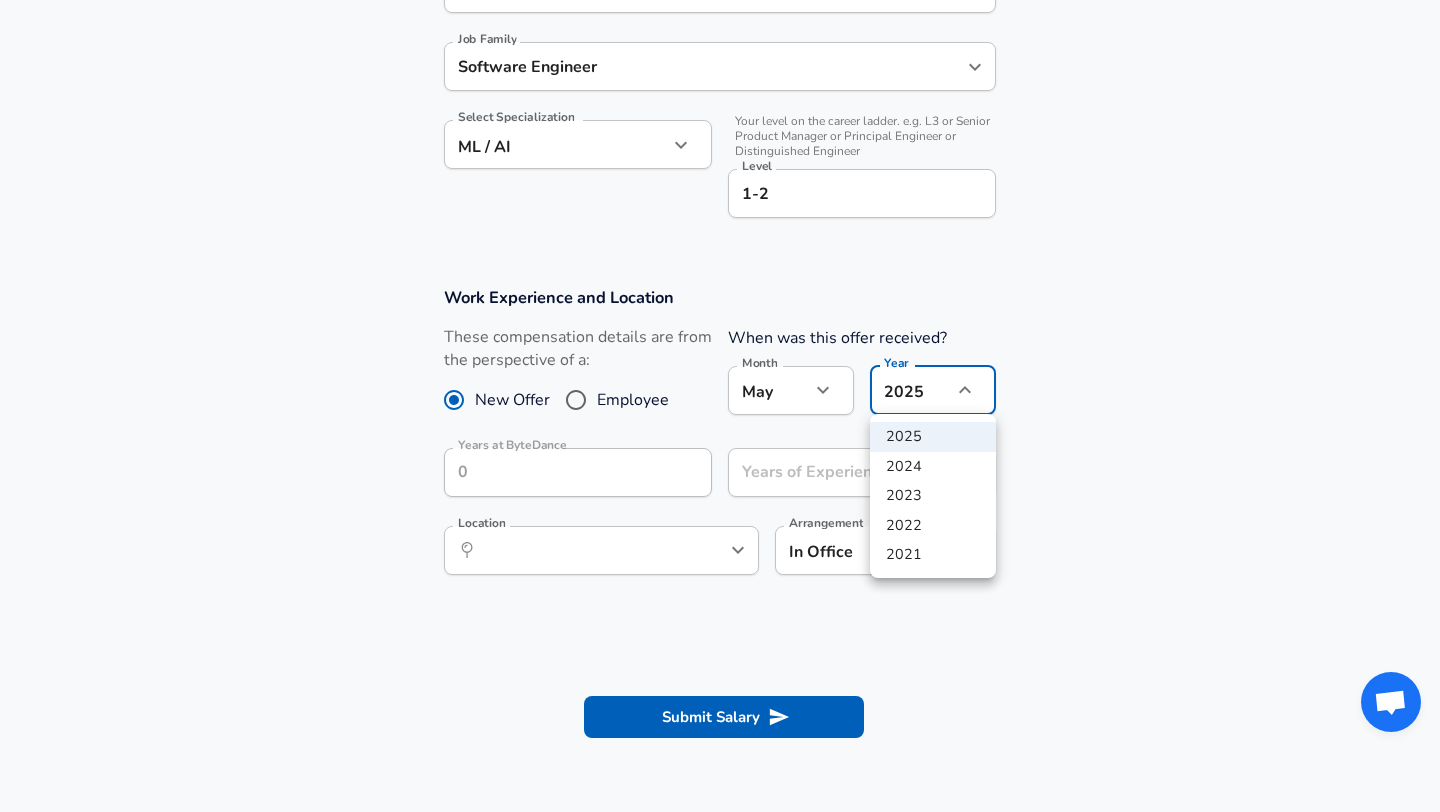 click on "2024" at bounding box center [933, 467] 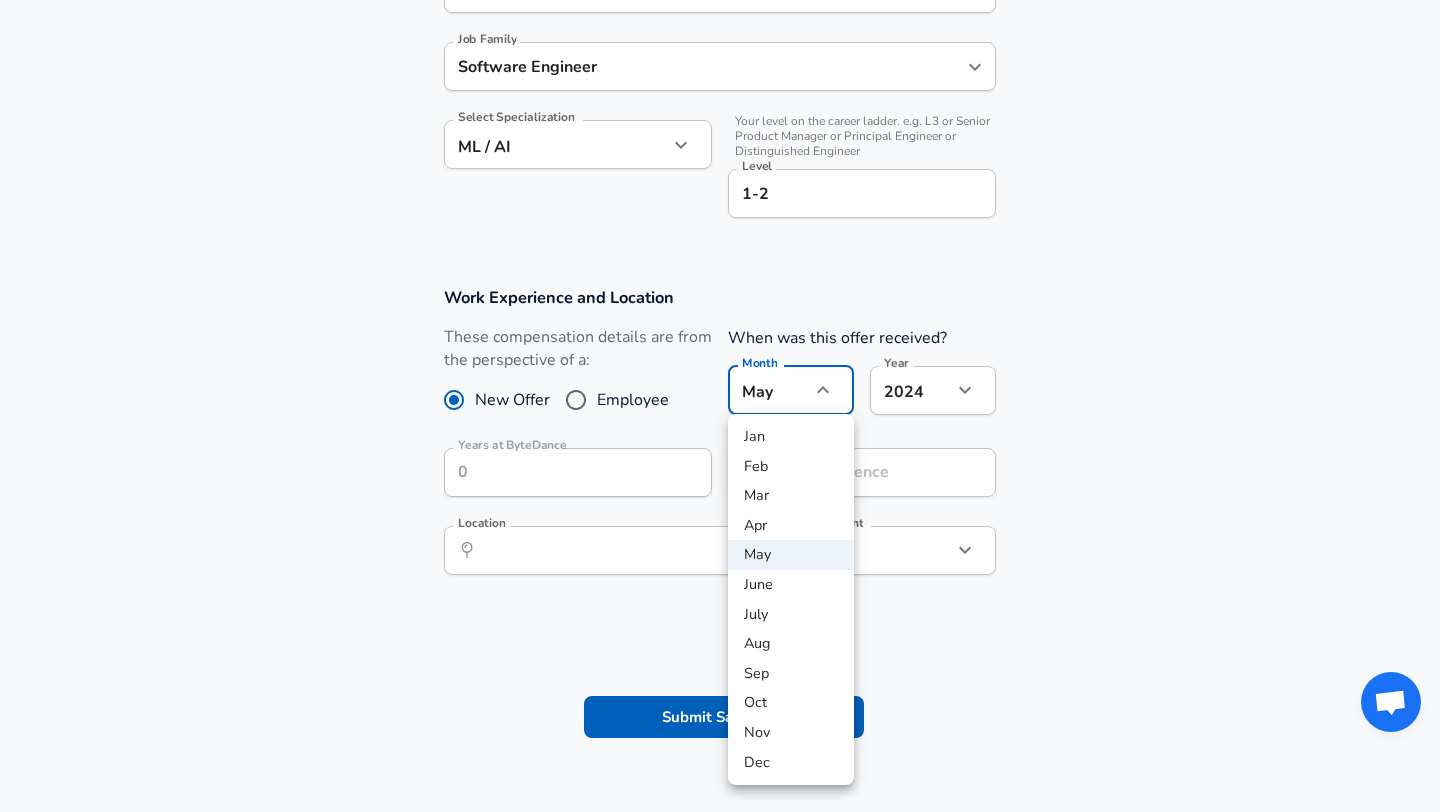 click on "Restart Add Your Salary Upload your offer letter to verify your submission Enhance Privacy and Anonymity No Automatically hides specific fields until there are enough submissions to safely display the full details. More Details Based on your submission and the data points that we have already collected, we will automatically hide and anonymize specific fields if there aren't enough data points to remain sufficiently anonymous. Company & Title Information Enter the company you received your offer from Company ByteDance Company Select the title that closest resembles your official title. This should be similar to the title that was present on your offer letter. Title Machine Learning Engineer Title Job Family Software Engineer Job Family Select Specialization ML / AI ML / AI Select Specialization Your level on the career ladder. e.g. L3 or Senior Product Manager or Principal Engineer or Distinguished Engineer Level 1-2 Level Work Experience and Location New Offer Employee When was this offer received?" at bounding box center (720, -185) 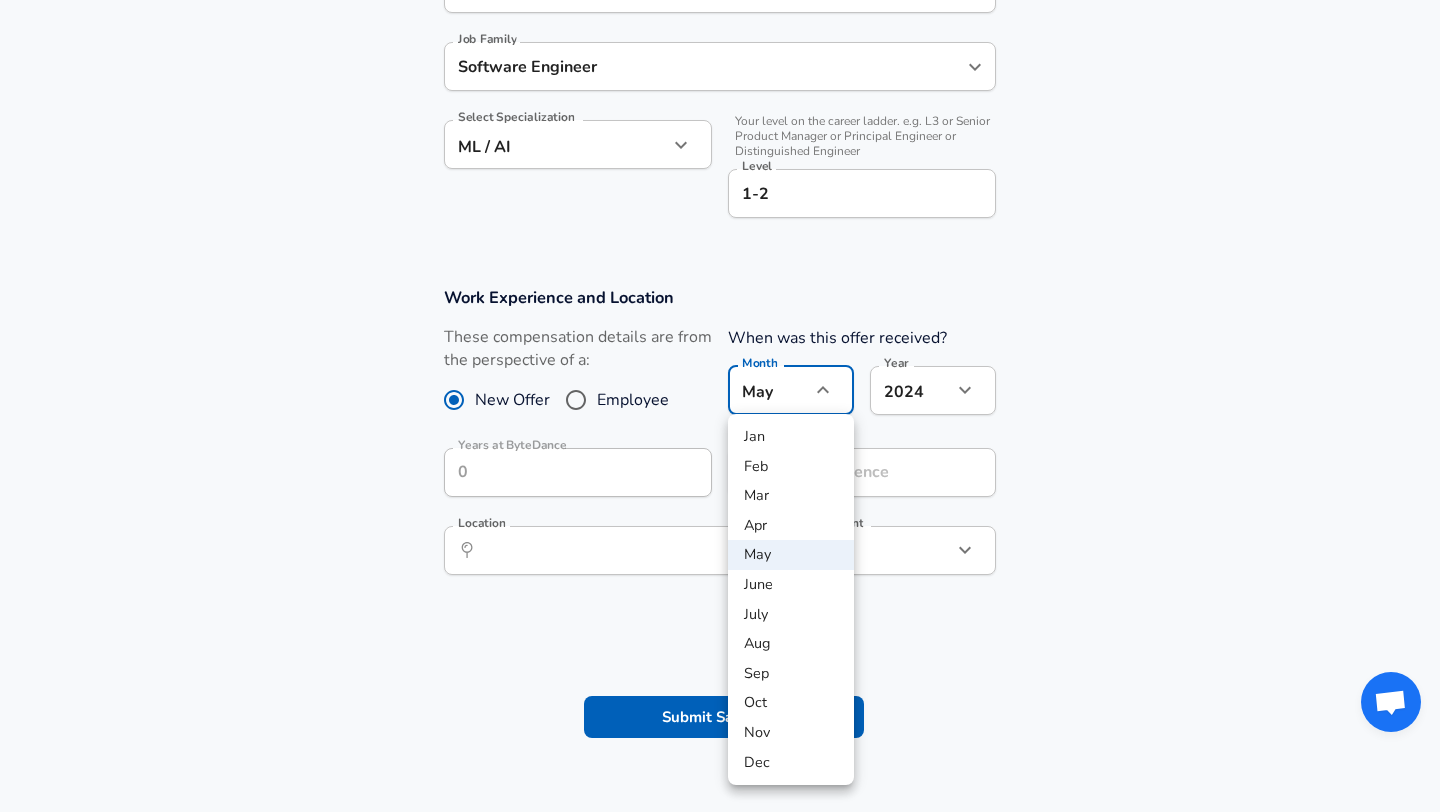 click on "Feb" at bounding box center [791, 467] 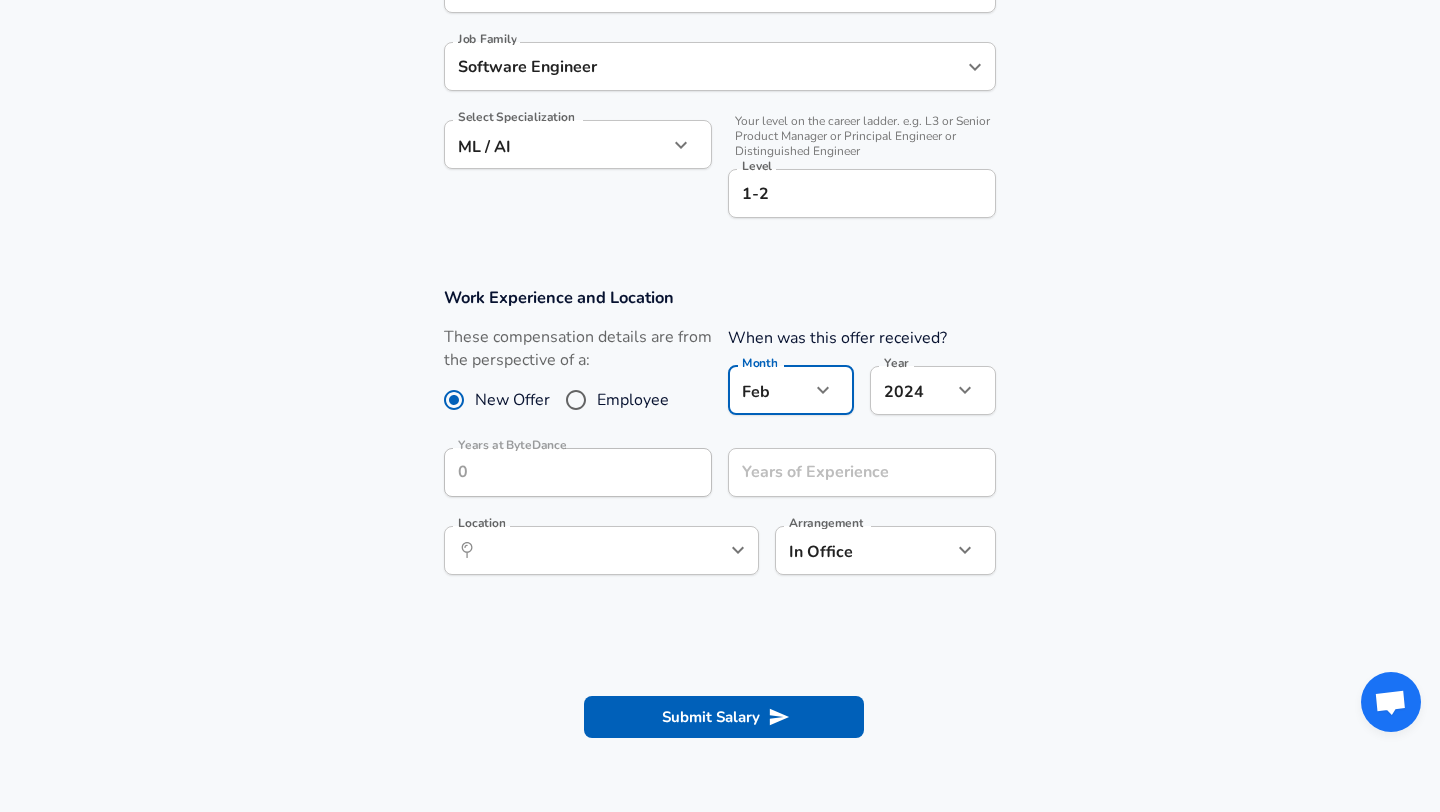 click on "Restart Add Your Salary Upload your offer letter to verify your submission Enhance Privacy and Anonymity No Automatically hides specific fields until there are enough submissions to safely display the full details. More Details Based on your submission and the data points that we have already collected, we will automatically hide and anonymize specific fields if there aren't enough data points to remain sufficiently anonymous. Company & Title Information Enter the company you received your offer from Company ByteDance Company Select the title that closest resembles your official title. This should be similar to the title that was present on your offer letter. Title Machine Learning Engineer Title Job Family Software Engineer Job Family Select Specialization ML / AI ML / AI Select Specialization Your level on the career ladder. e.g. L3 or Senior Product Manager or Principal Engineer or Distinguished Engineer Level 1-2 Level Work Experience and Location New Offer Employee When was this offer received?" at bounding box center (720, -185) 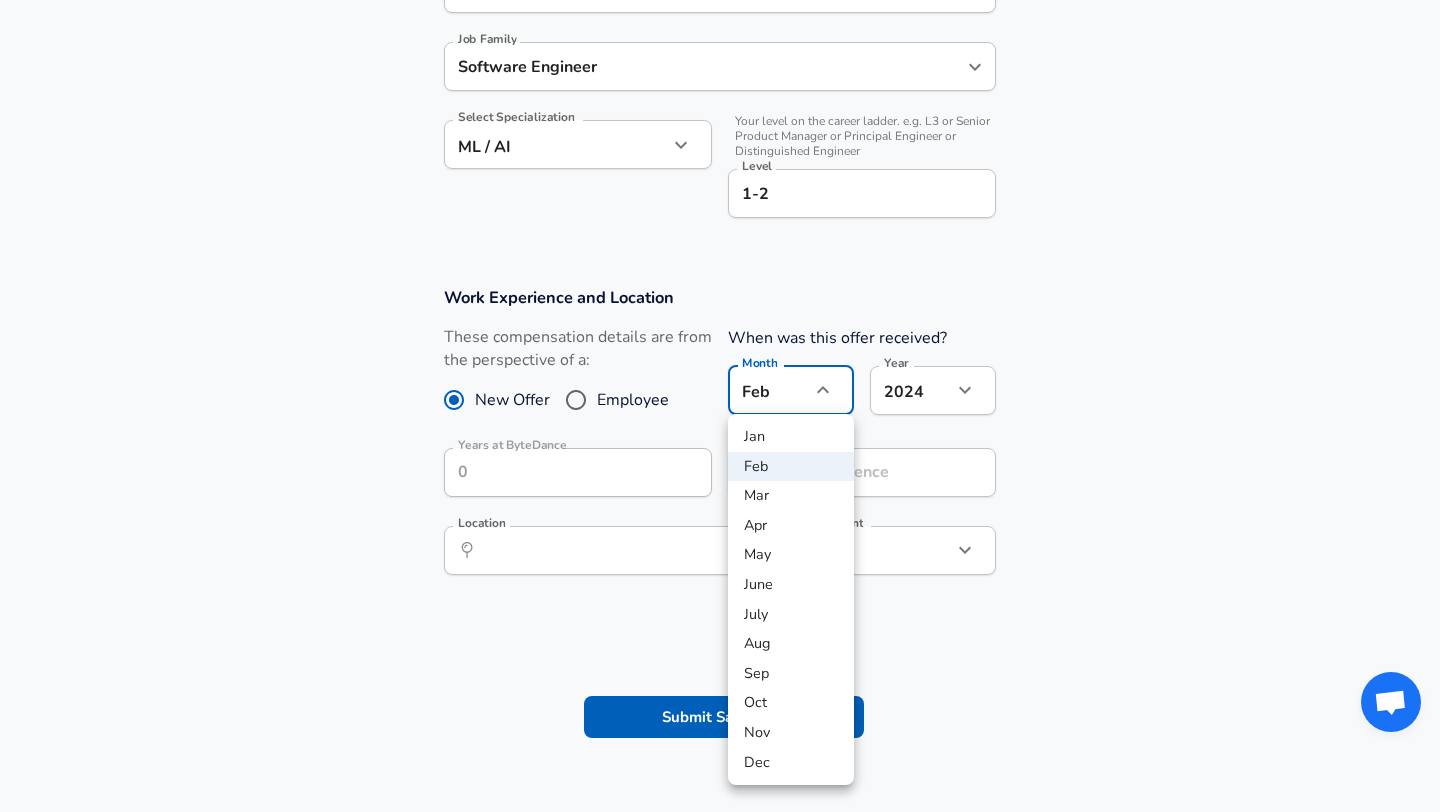 click on "Mar" at bounding box center [791, 496] 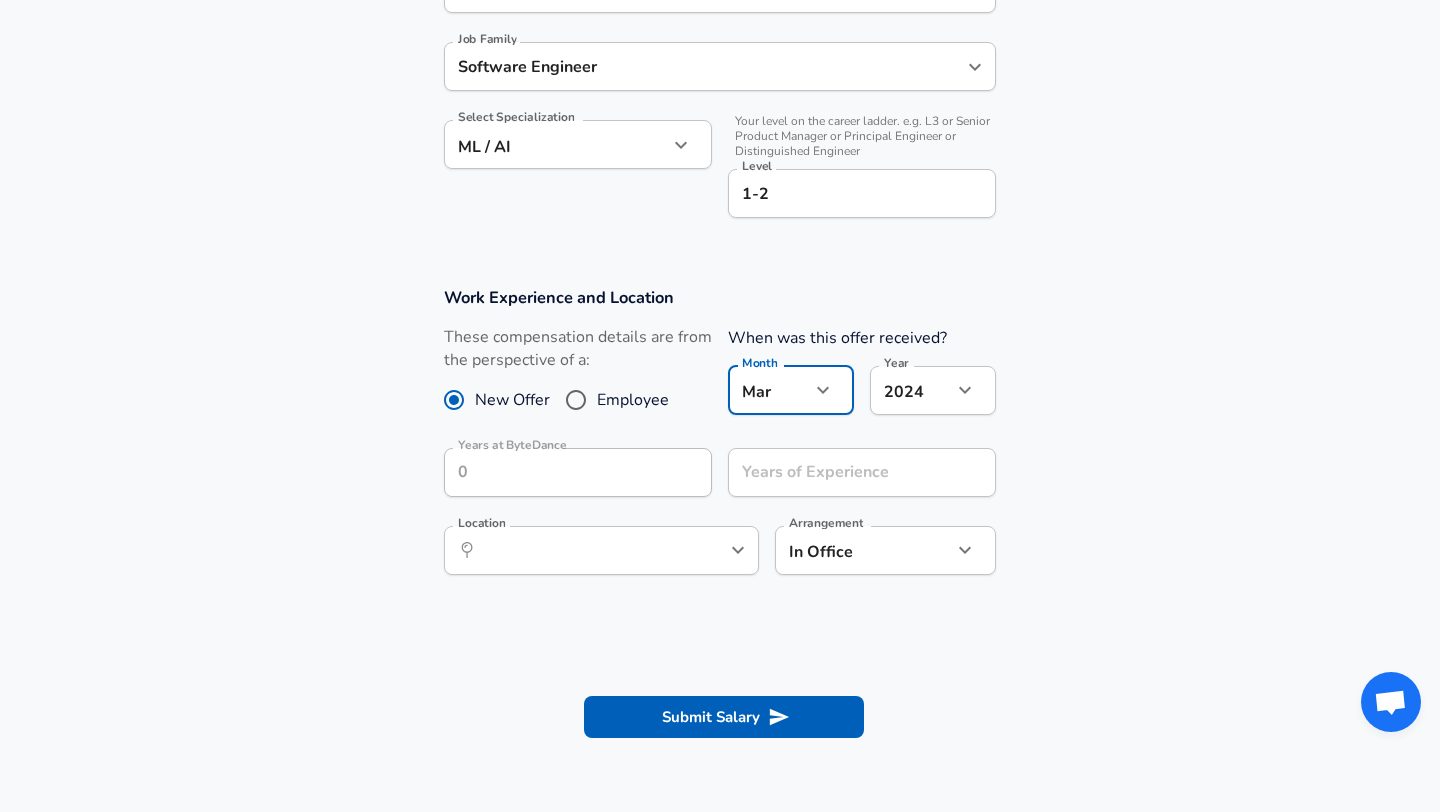 click on "Work Experience and Location These compensation details are from the perspective of a: New Offer Employee When was this offer received? Month Mar 3 Month Year 2024 2024 Year Years at ByteDance Years at ByteDance Years of Experience Years of Experience Location Location Arrangement In Office office Arrangement" at bounding box center [720, 441] 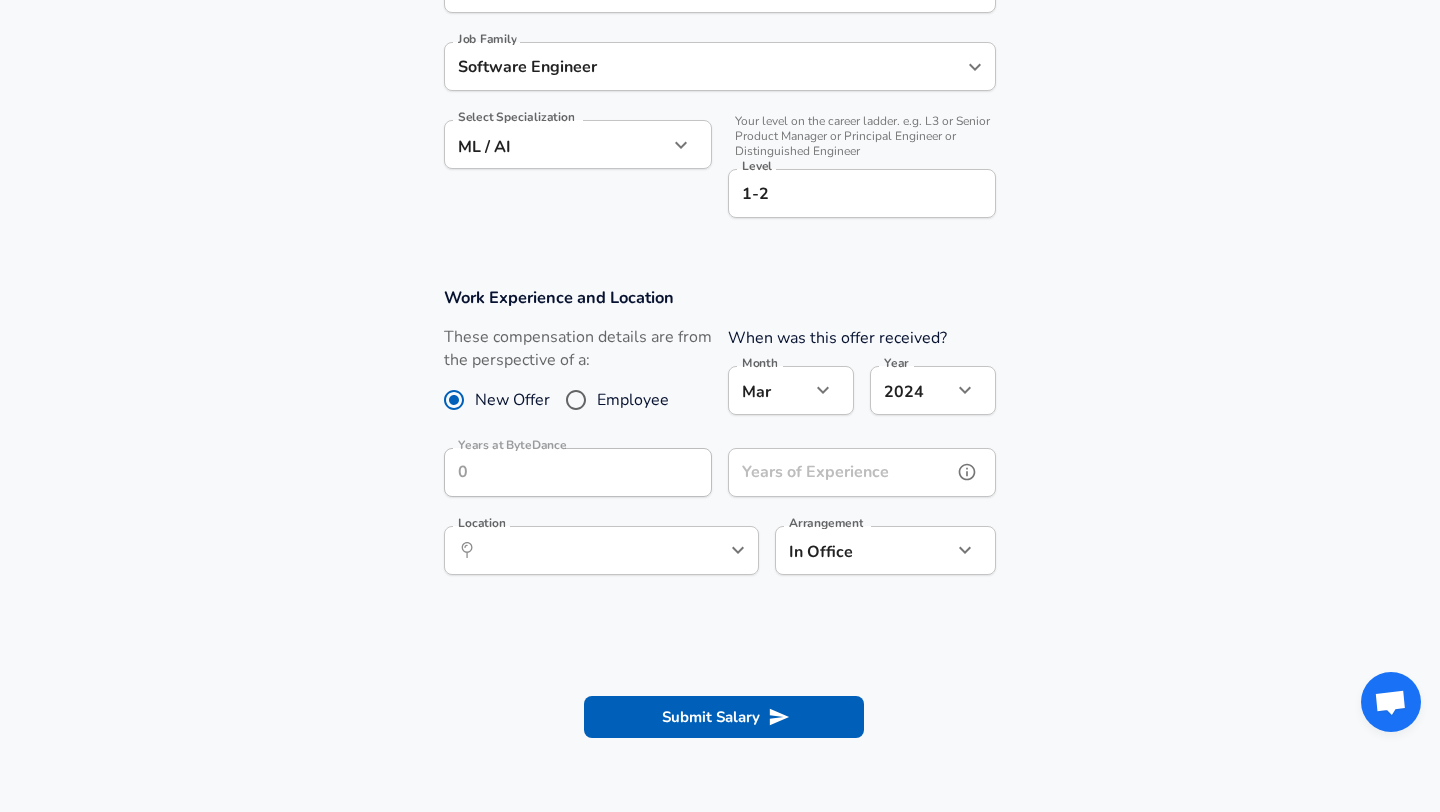 click on "Years of Experience" at bounding box center (840, 472) 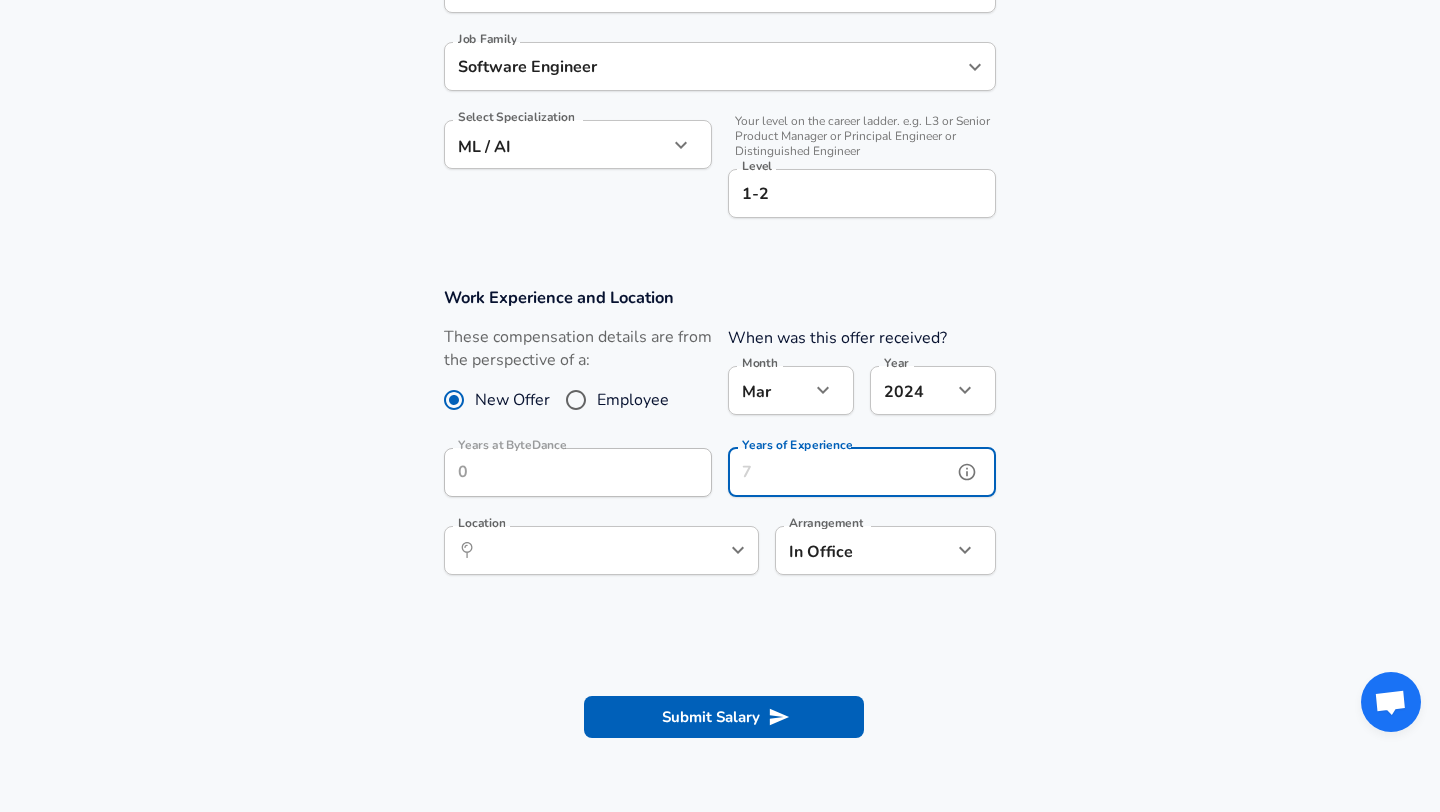 type on "0" 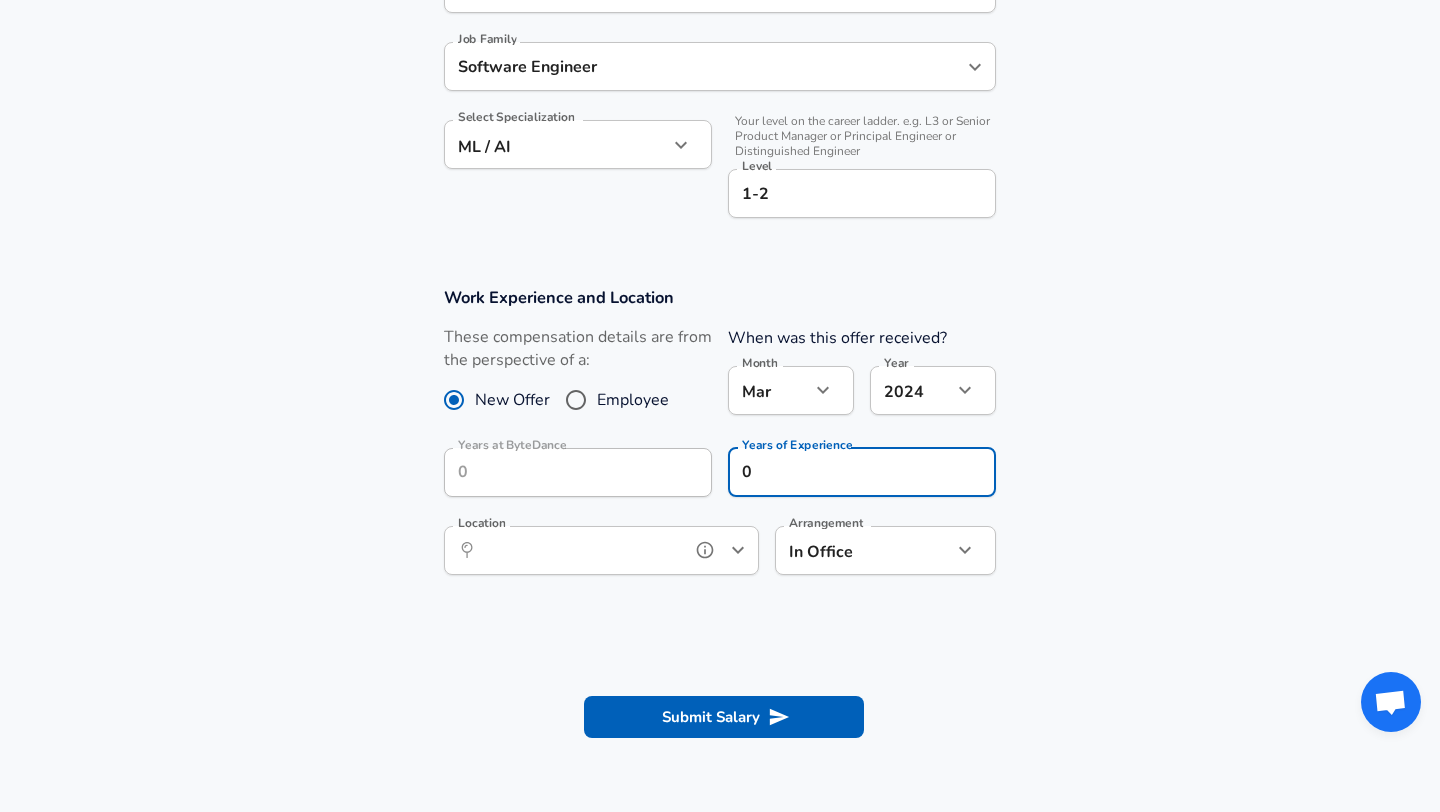 click on "Location" at bounding box center [579, 550] 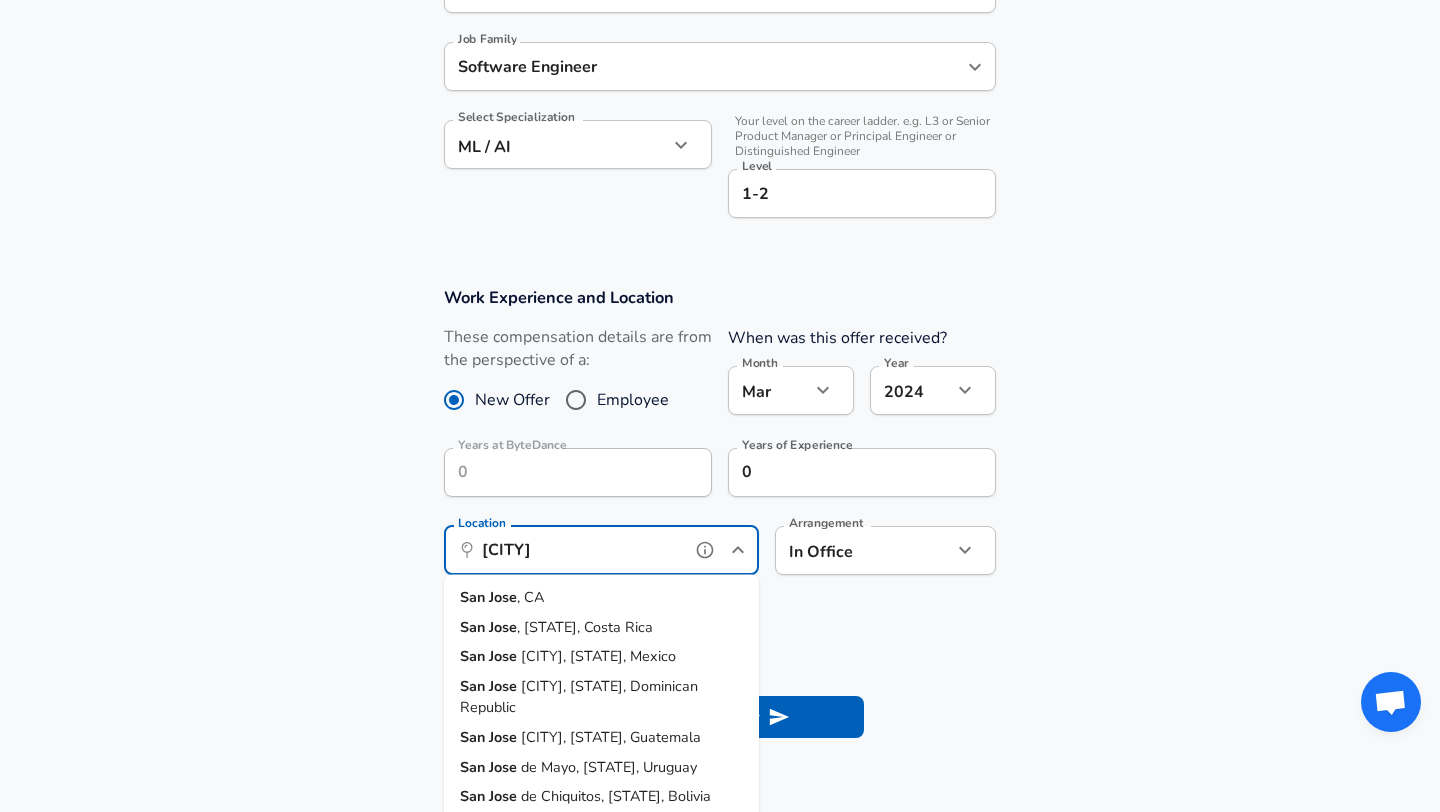 click on "[CITY], [STATE]" at bounding box center [601, 598] 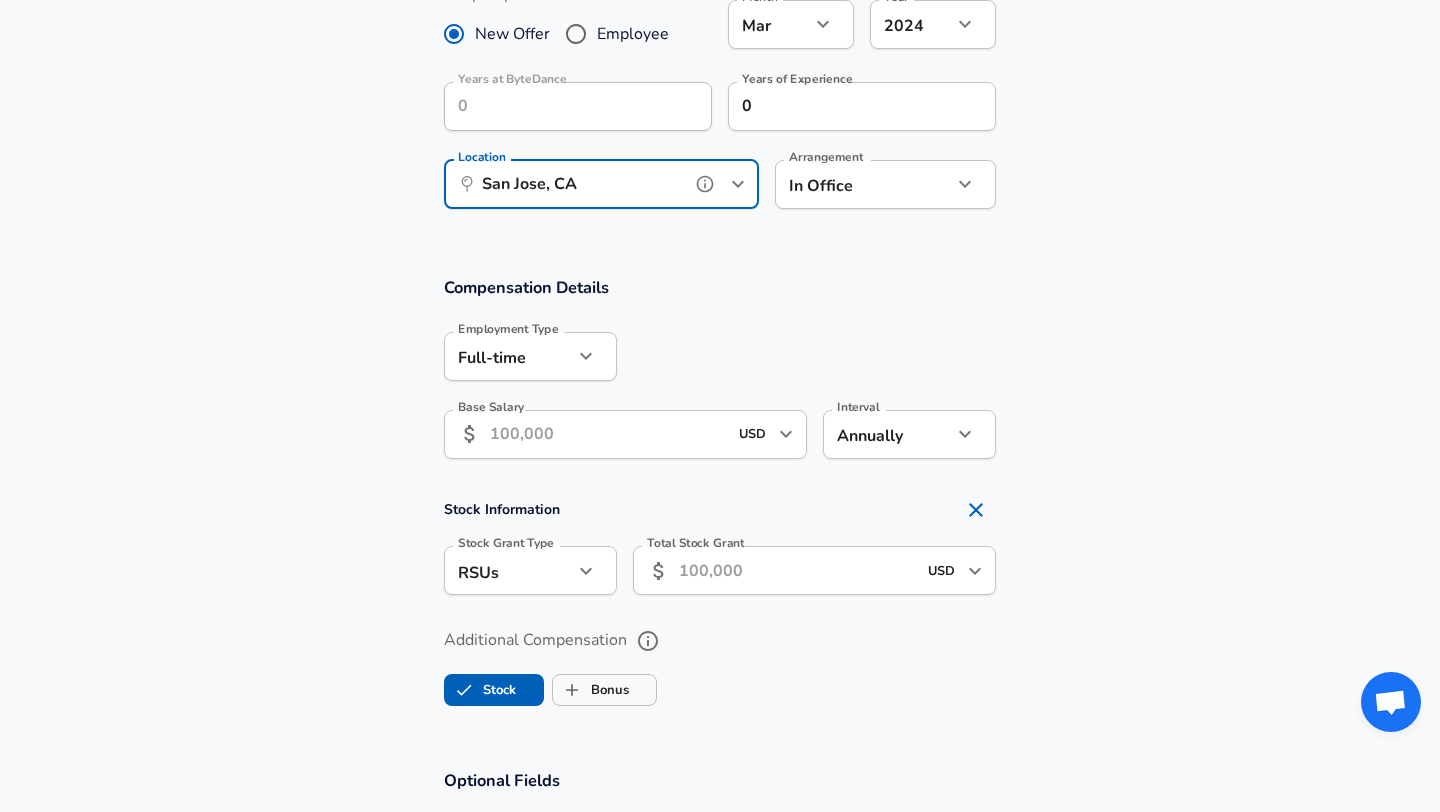 scroll, scrollTop: 968, scrollLeft: 0, axis: vertical 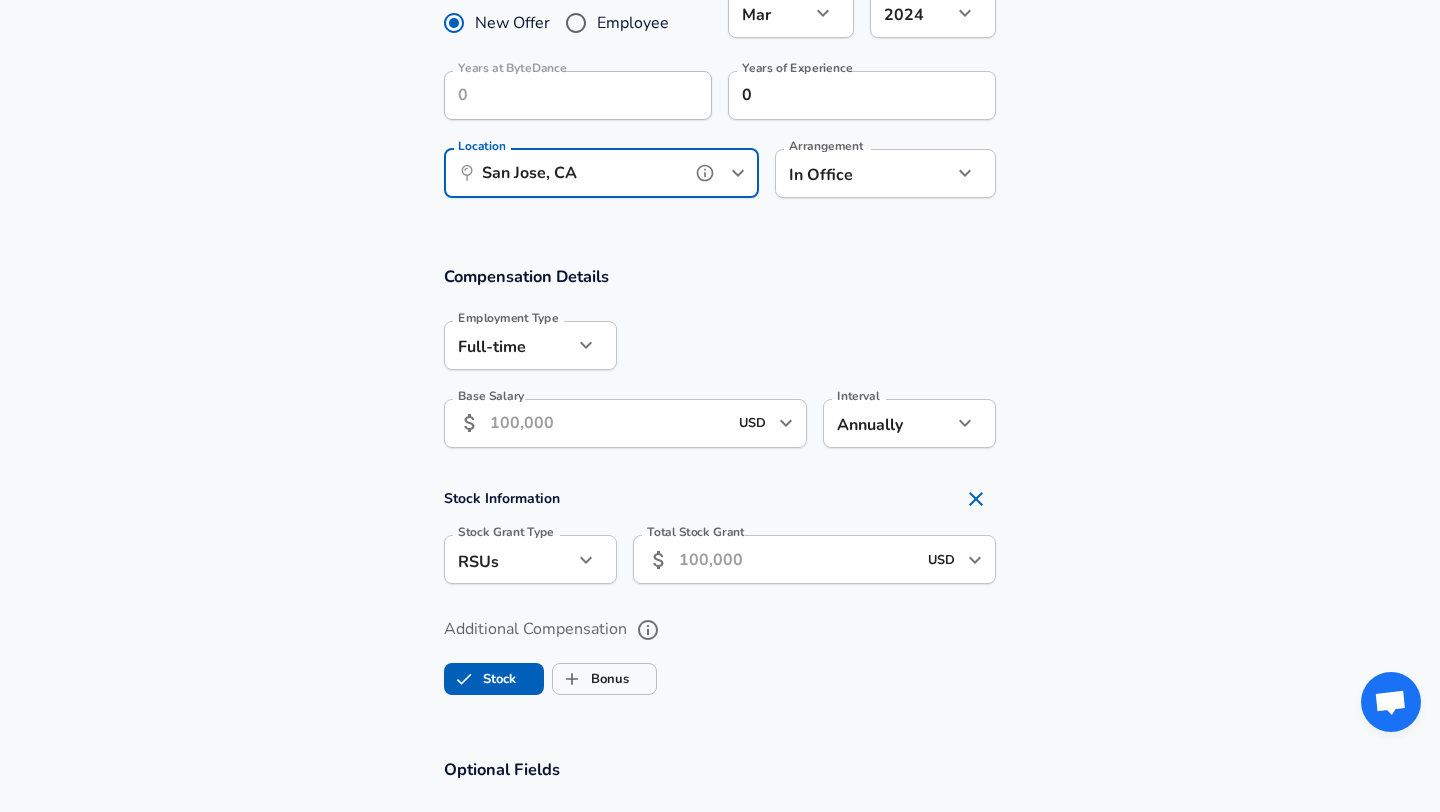type on "San Jose, CA" 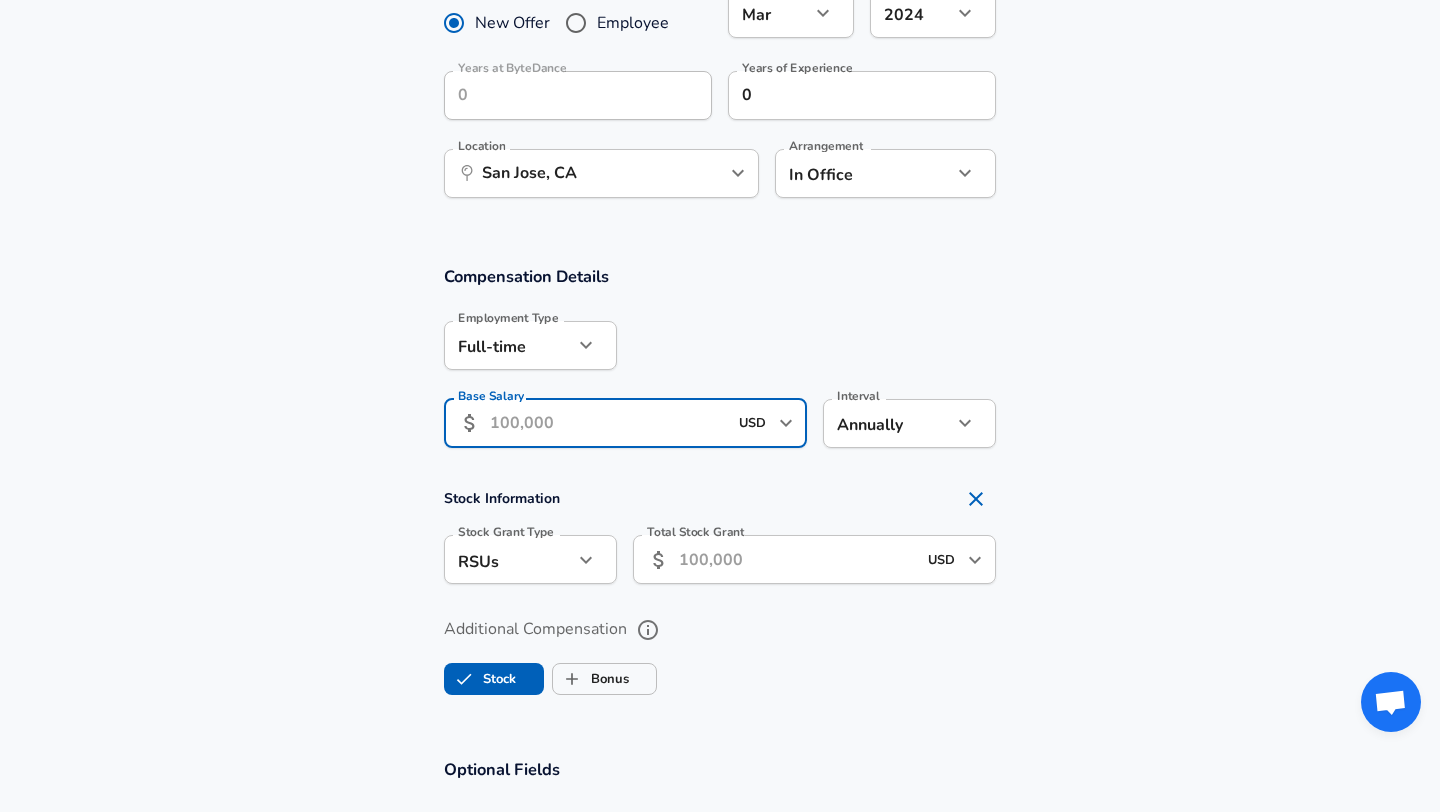 click on "Base Salary" at bounding box center [608, 423] 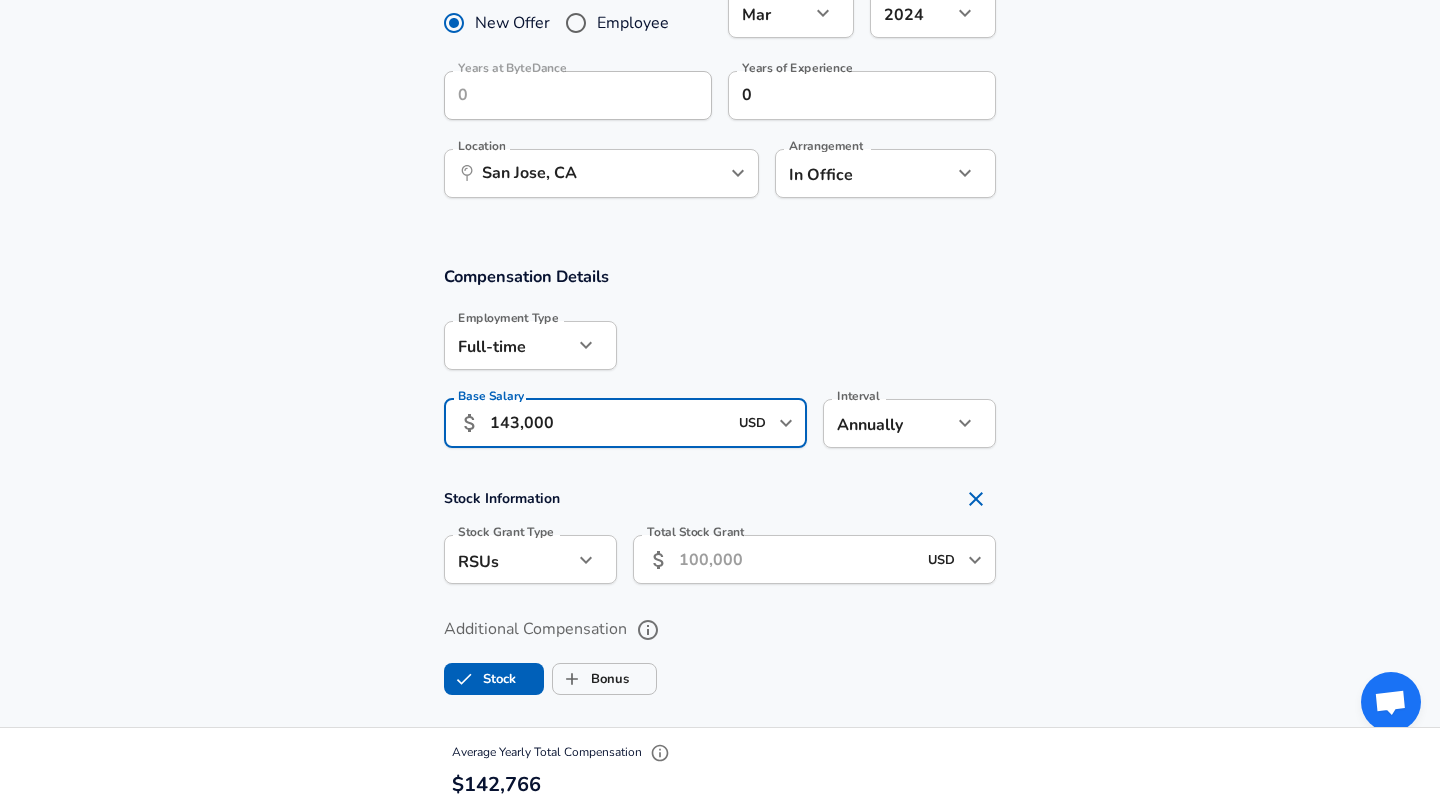 type on "143,000" 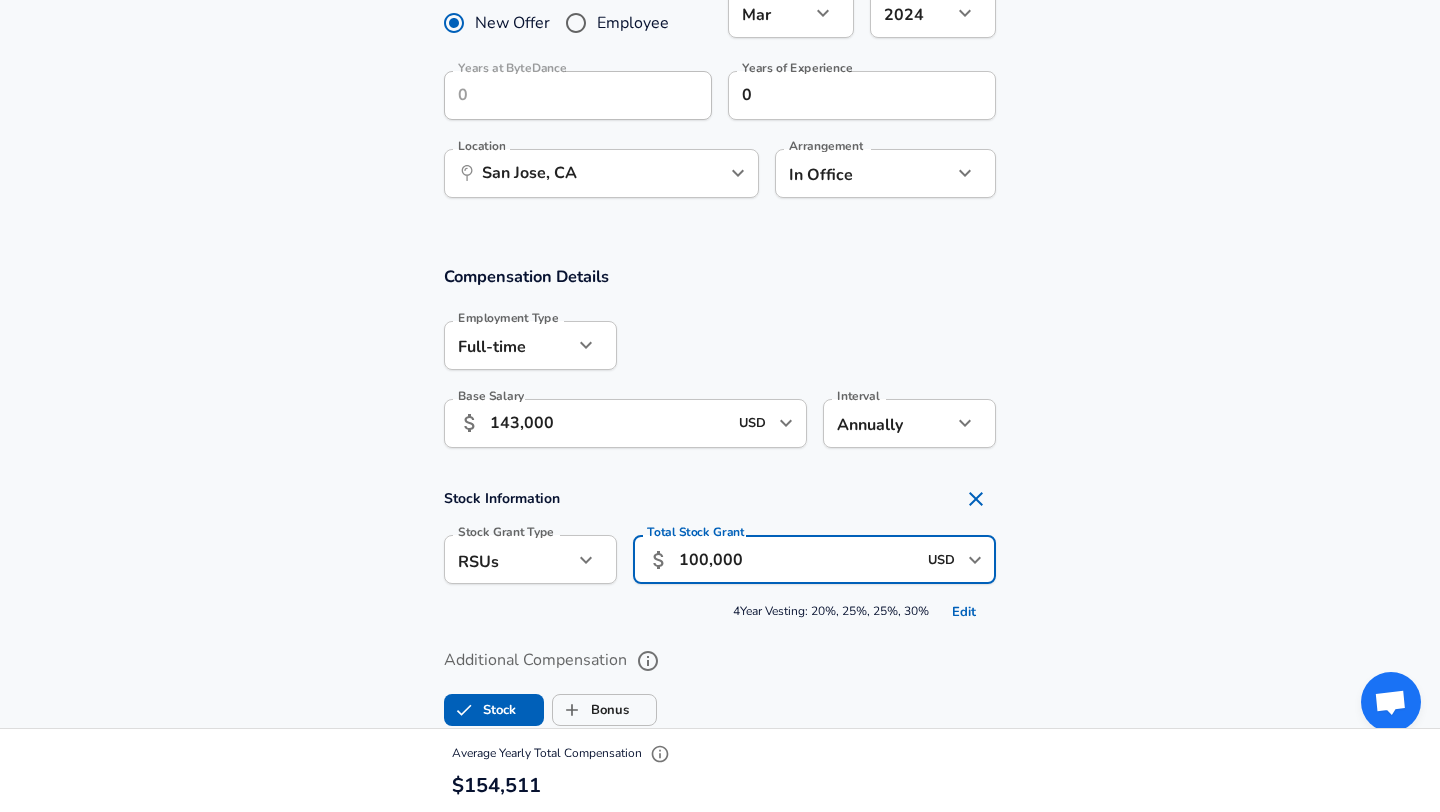 type on "100,000" 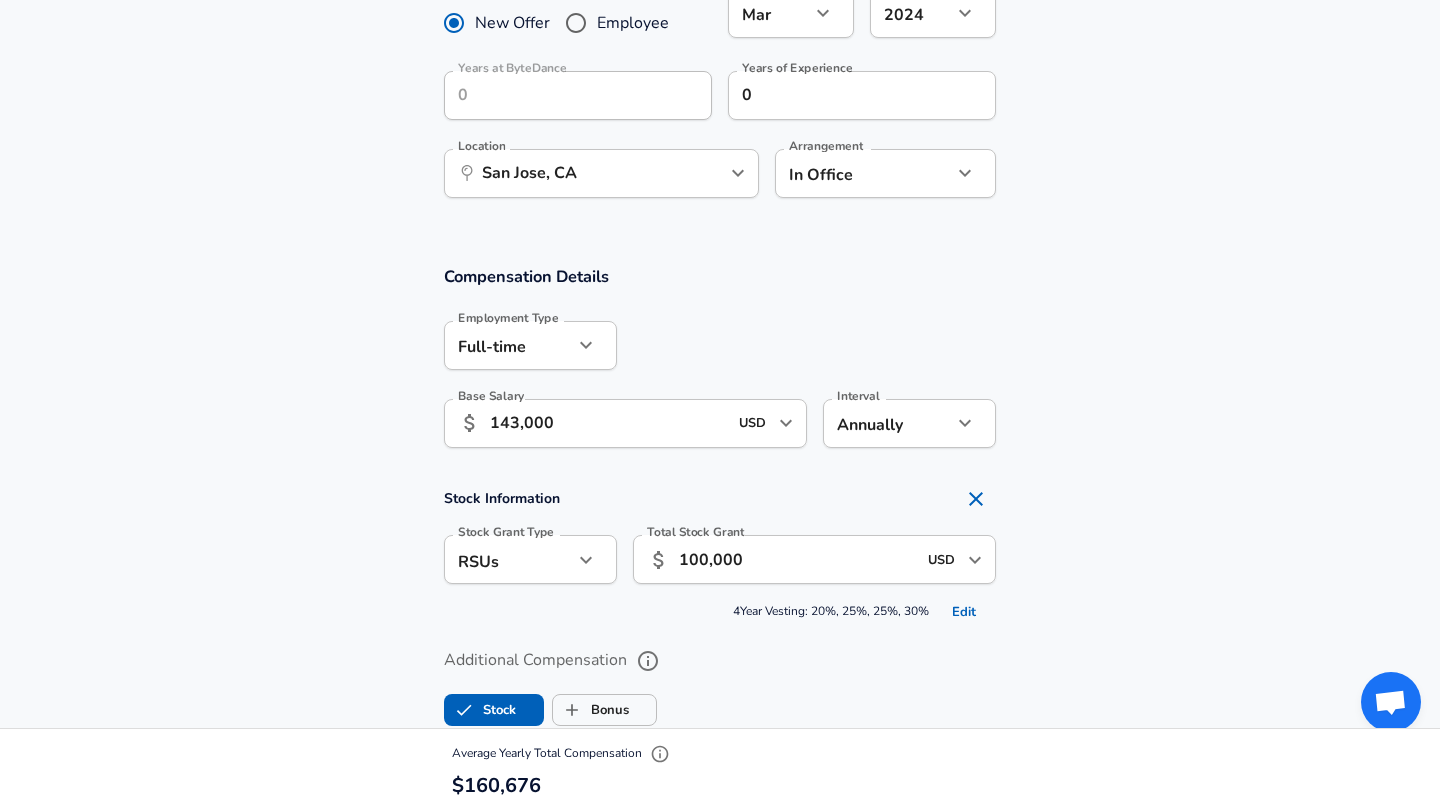 click on "Stock Information Stock Grant Type RSUs stock Stock Grant Type Total Stock Grant 100,000 USD Total Stock Grant 4 Year Vesting: 20%, 25%, 25%, 30% Edit" at bounding box center [720, 553] 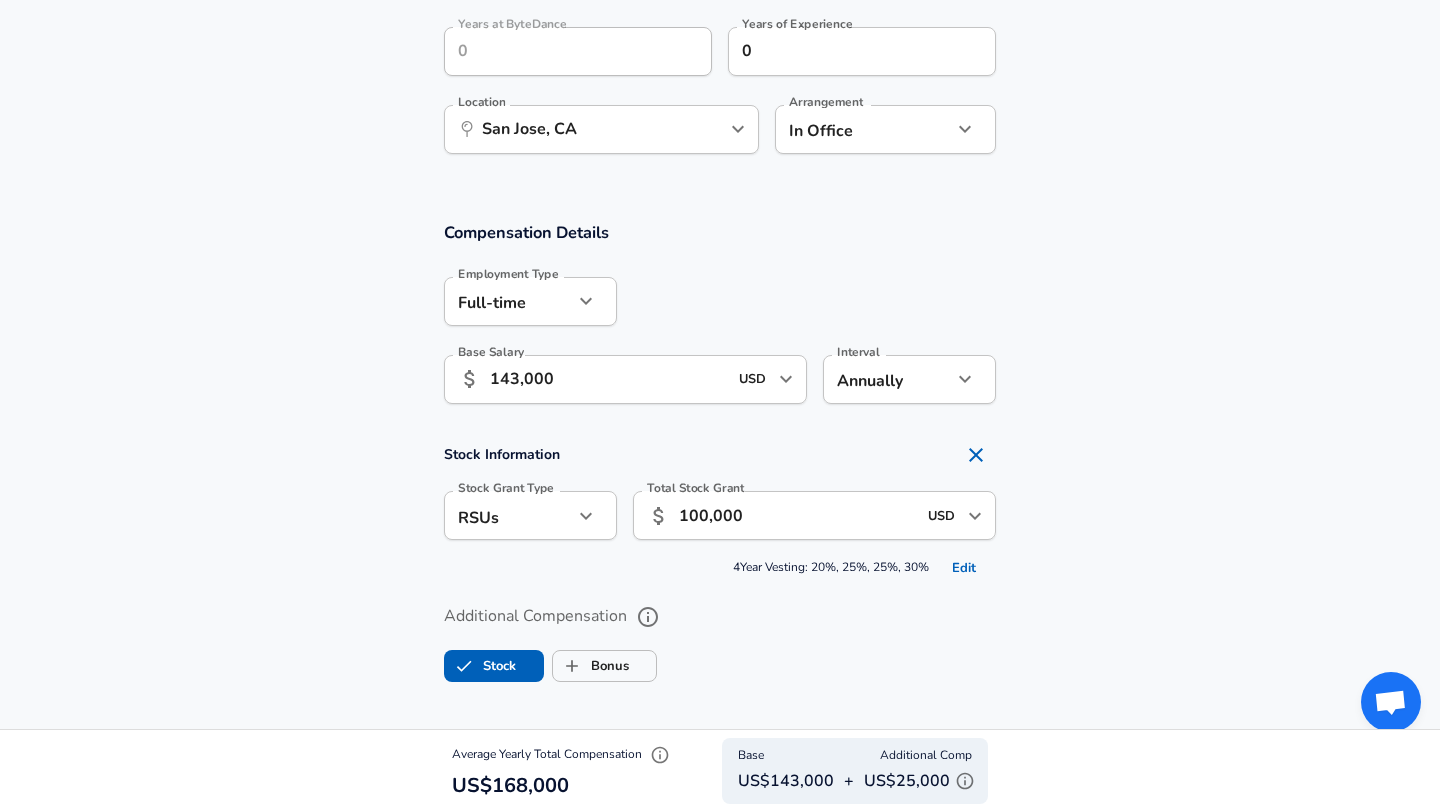 scroll, scrollTop: 1176, scrollLeft: 0, axis: vertical 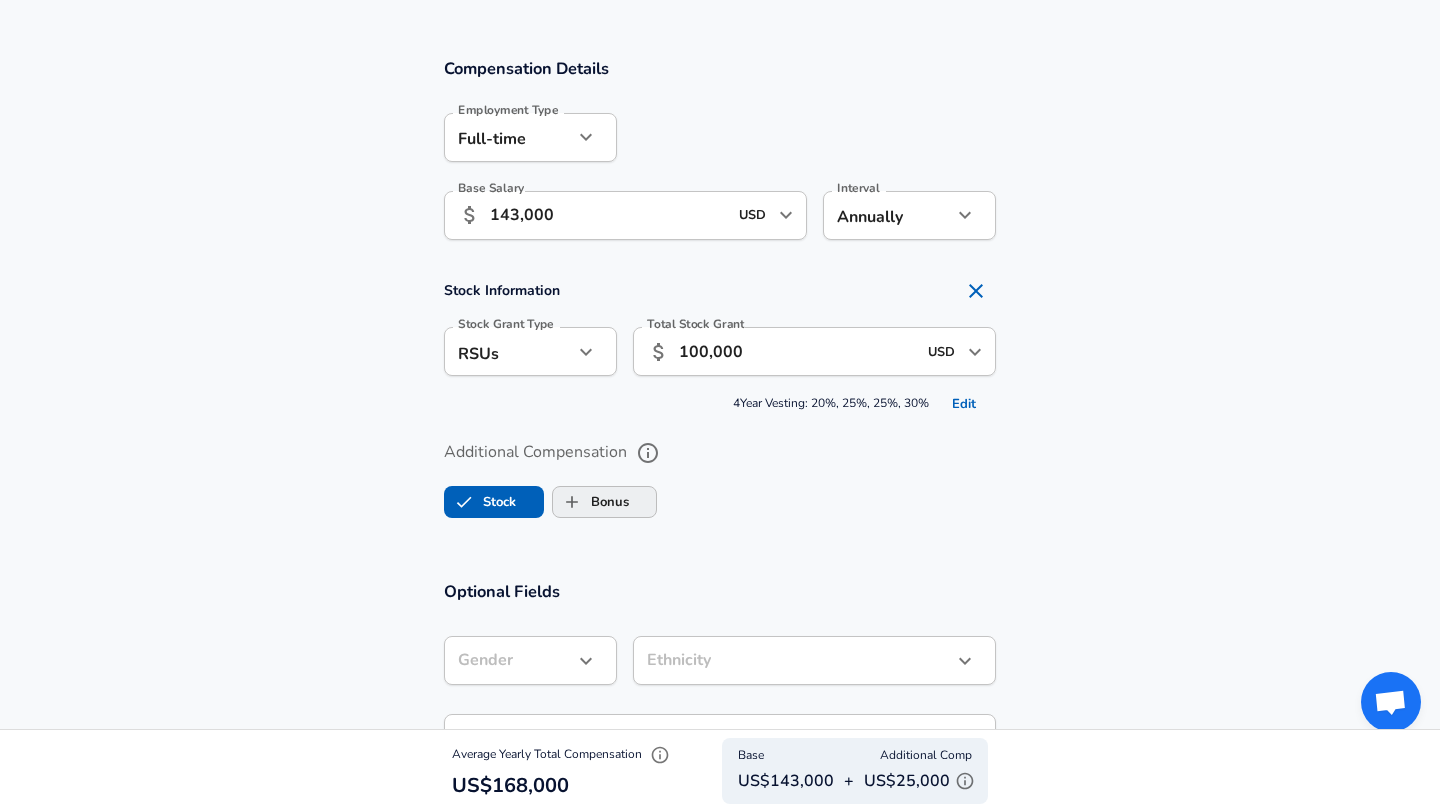 click on "Bonus" at bounding box center [591, 502] 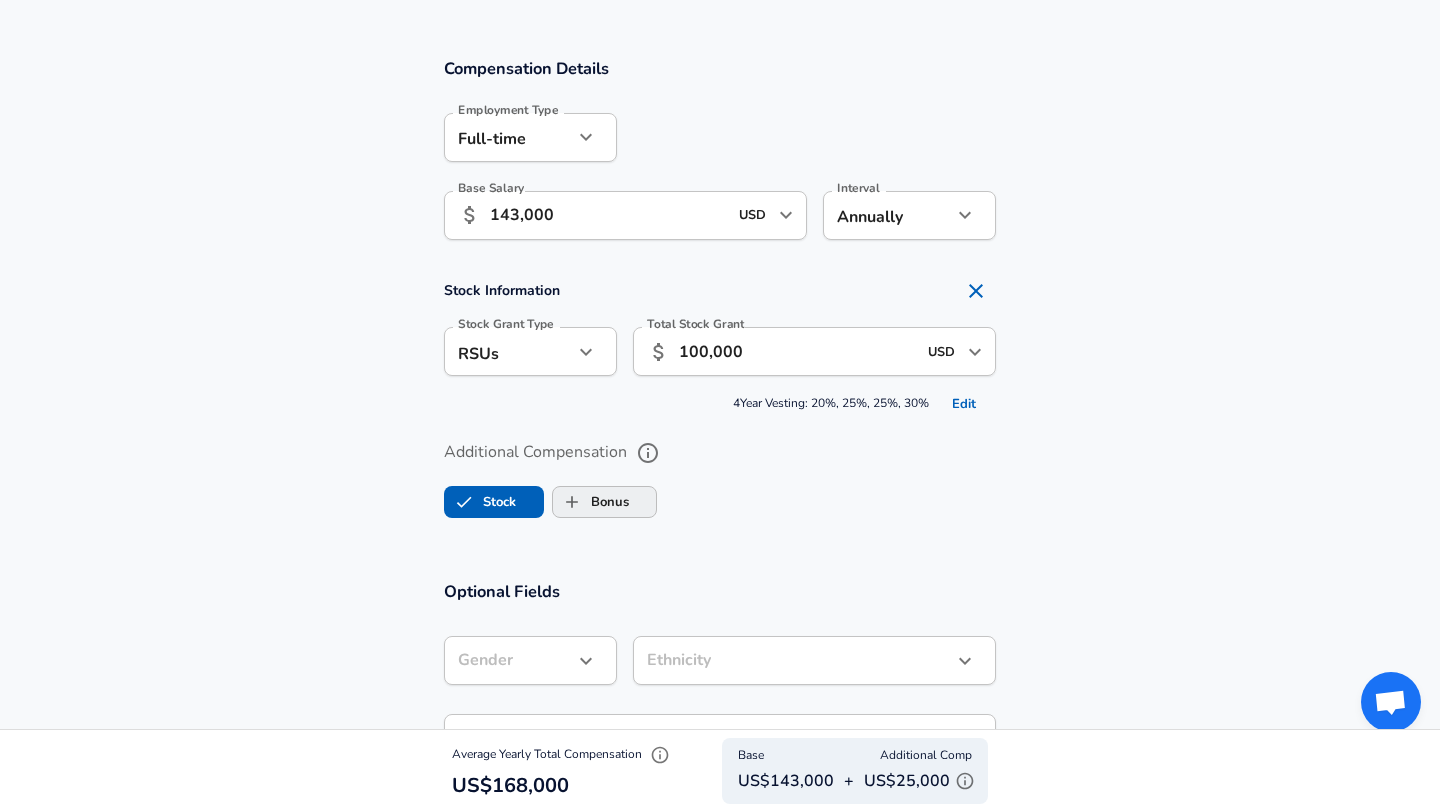 checkbox on "true" 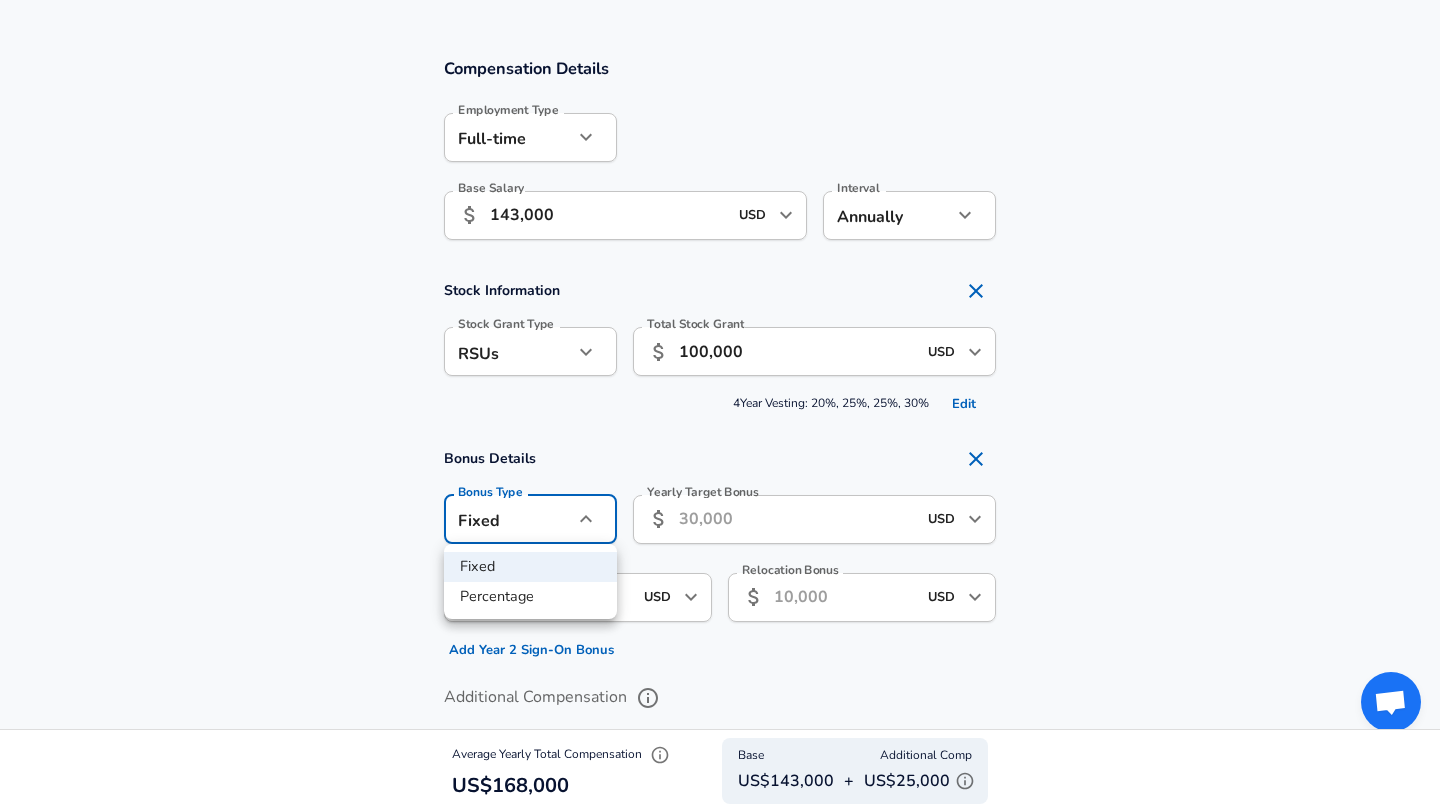 click on "Restart Add Your Salary Upload your offer letter to verify your submission Enhance Privacy and Anonymity No Automatically hides specific fields until there are enough submissions to safely display the full details. More Details Based on your submission and the data points that we have already collected, we will automatically hide and anonymize specific fields if there aren't enough data points to remain sufficiently anonymous. Company & Title Information Enter the company you received your offer from Company ByteDance Company Select the title that closest resembles your official title. This should be similar to the title that was present on your offer letter. Title Machine Learning Engineer Title Job Family Software Engineer Job Family Select Specialization ML / AI ML / AI Select Specialization Your level on the career ladder. e.g. L3 or Senior Product Manager or Principal Engineer or Distinguished Engineer Level 1-2 Level Work Experience and Location New Offer Employee When was this offer received?" at bounding box center (720, -770) 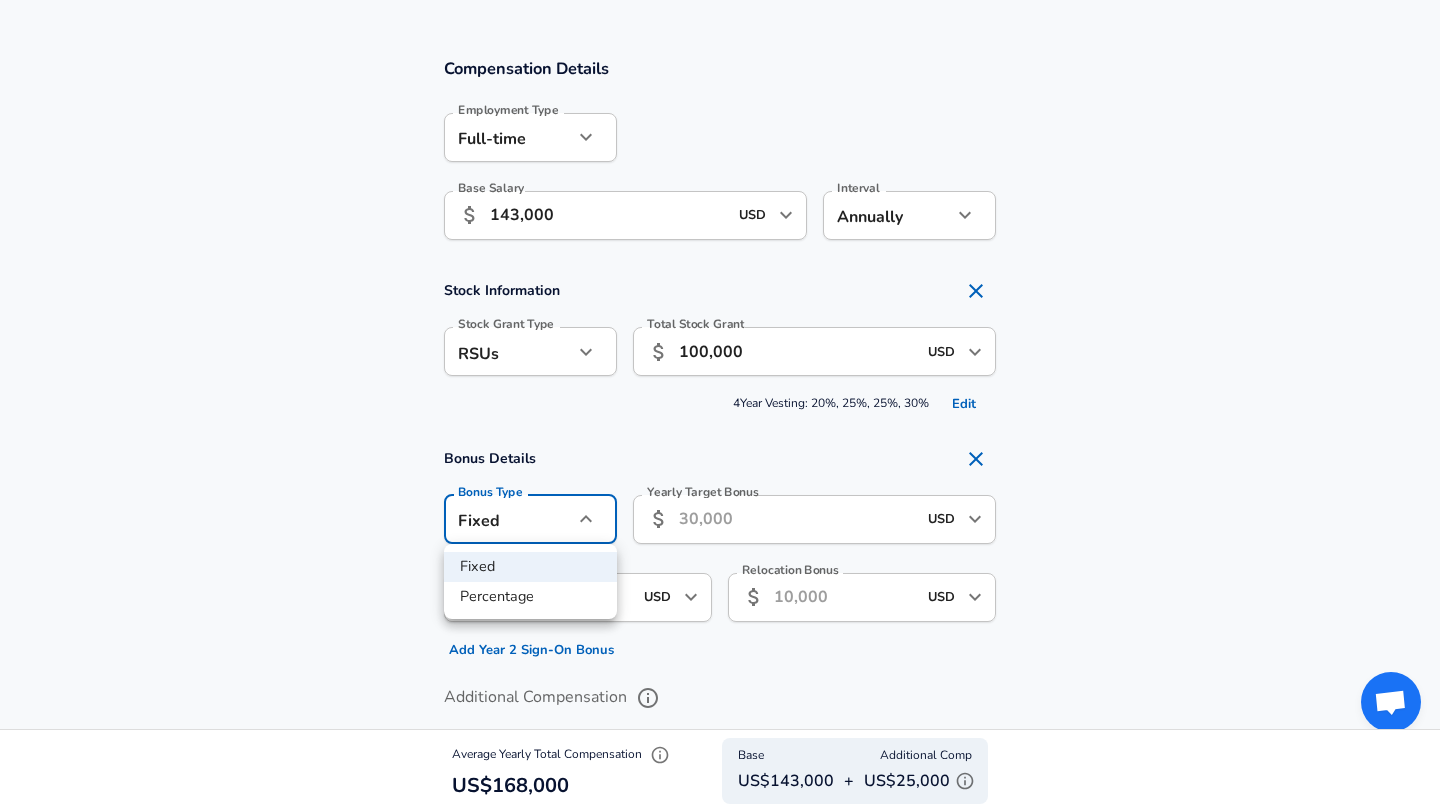 click on "Percentage" at bounding box center [530, 597] 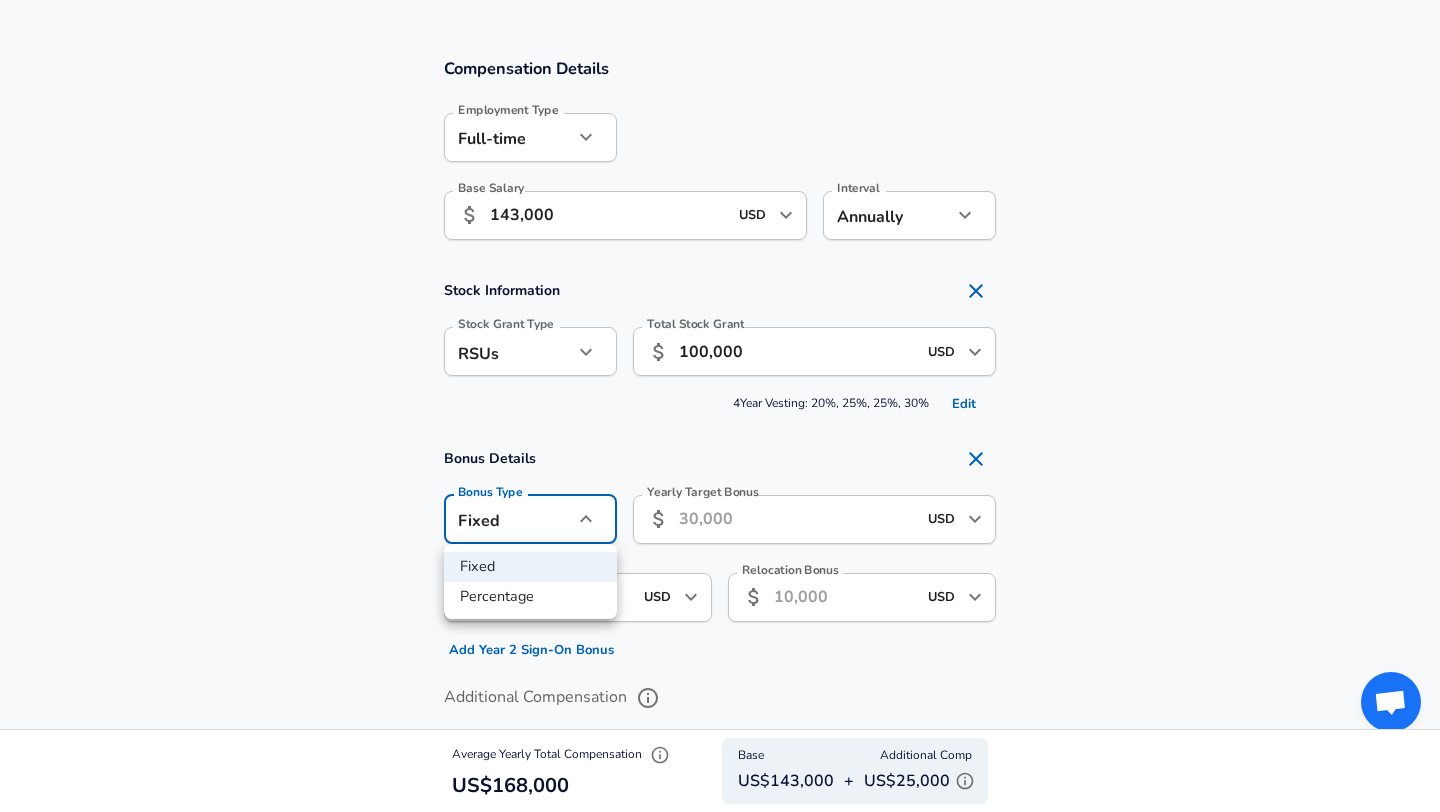 type on "percentage" 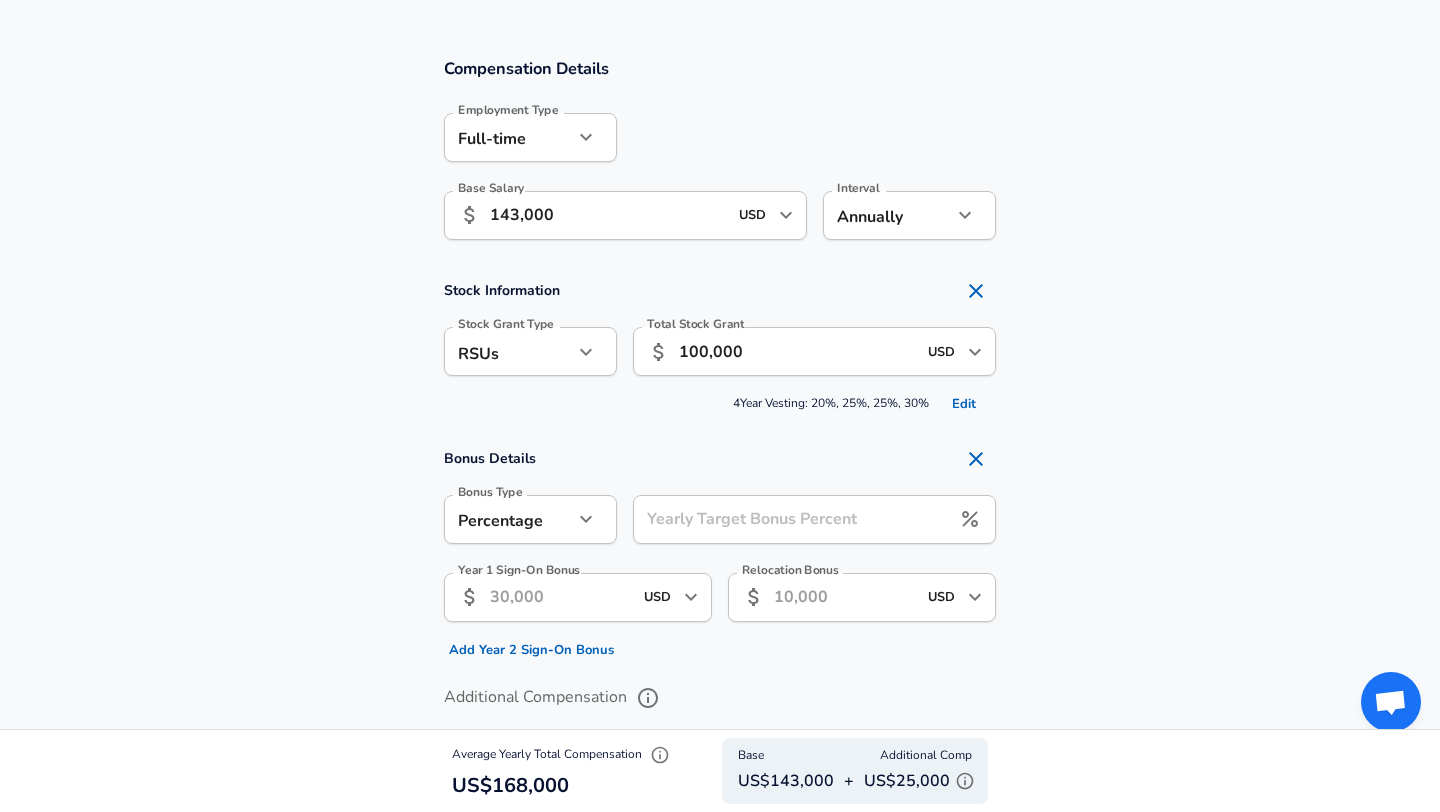 click on "Yearly Target Bonus Percent" at bounding box center [791, 519] 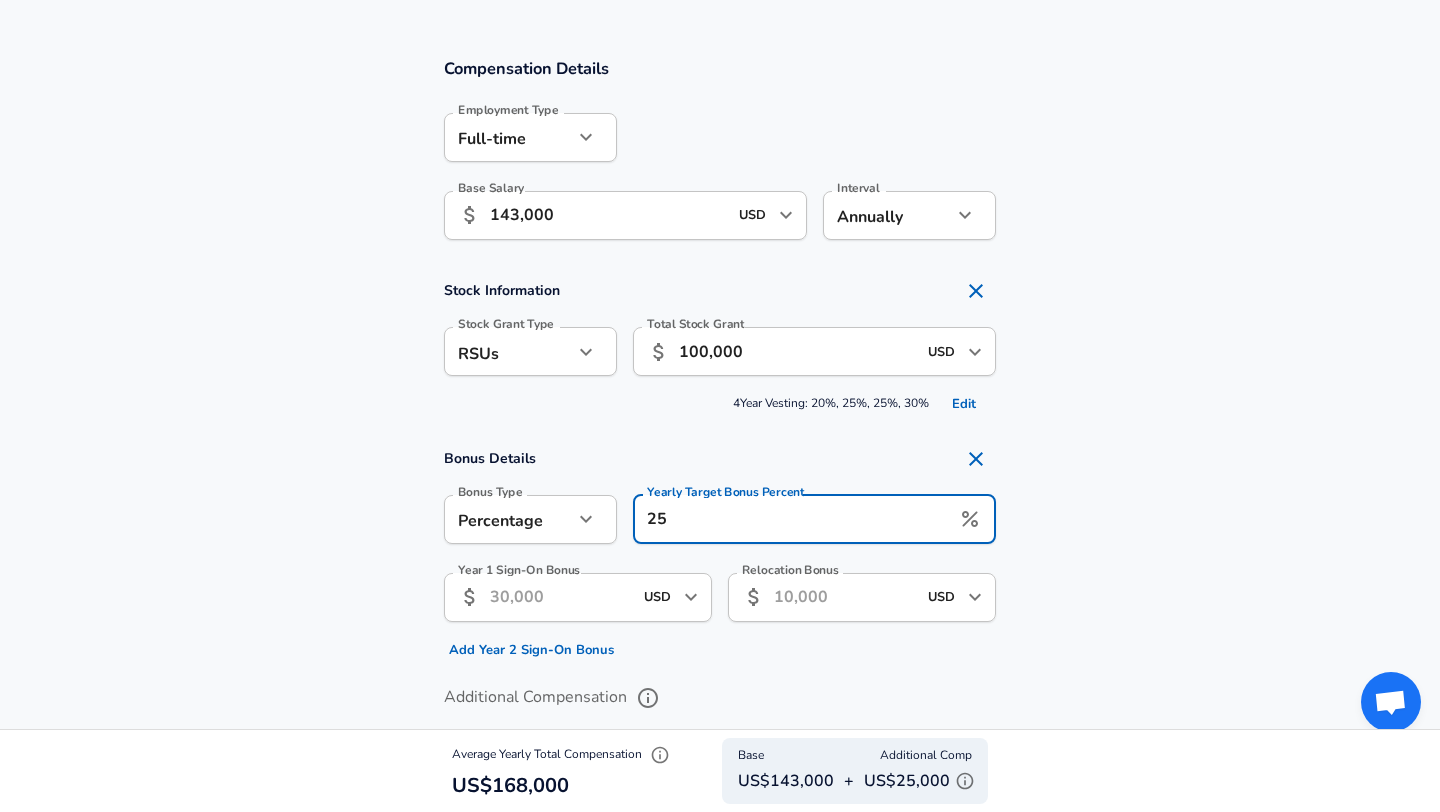 type on "25" 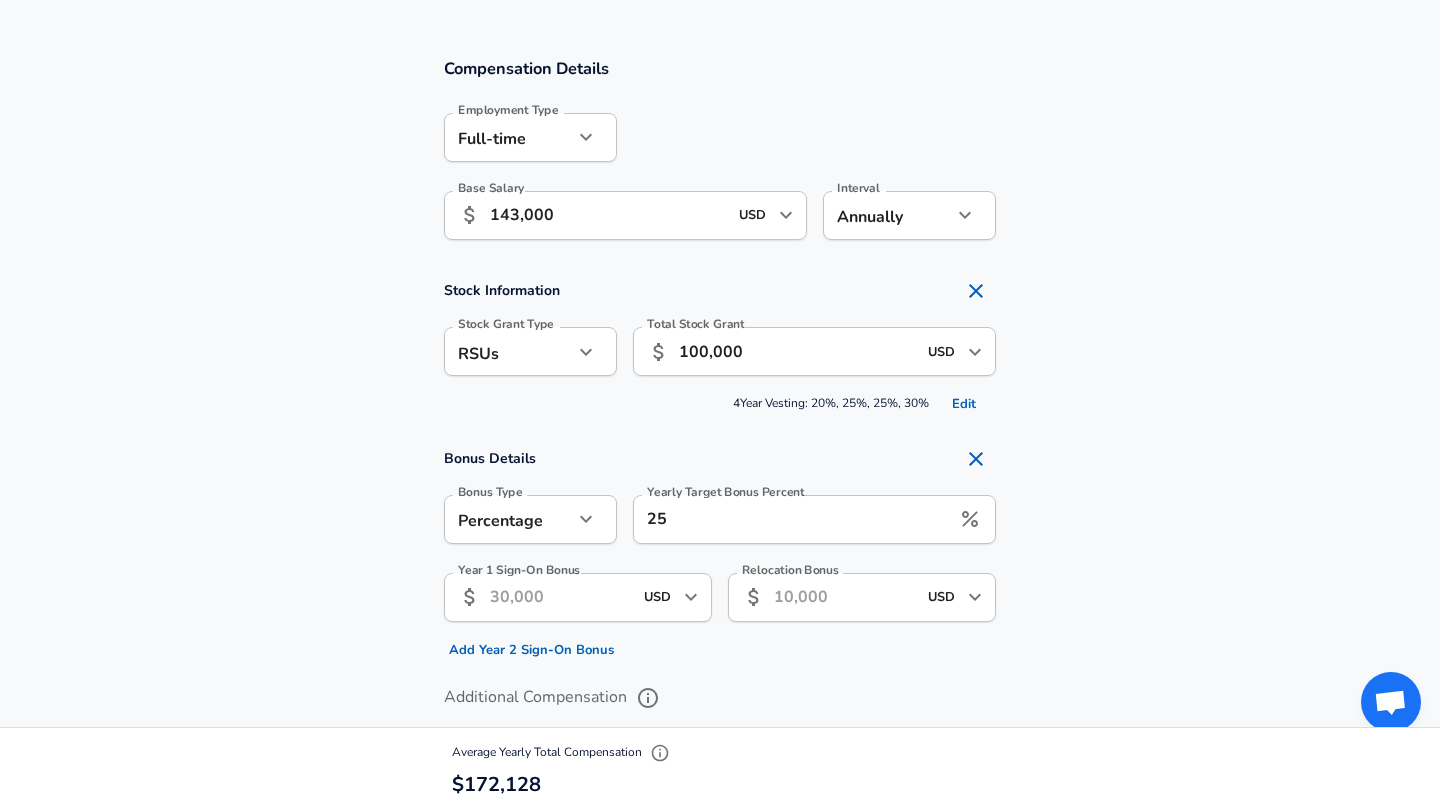 click on "Bonus Details Bonus Type Percentage percentage Bonus Type Yearly Target Bonus Percent 25 Yearly Target Bonus Percent Year 1 Sign-On Bonus USD Year 1 Sign-On Bonus Add Year 2 Sign-On Bonus Relocation Bonus USD Relocation Bonus" at bounding box center [720, 552] 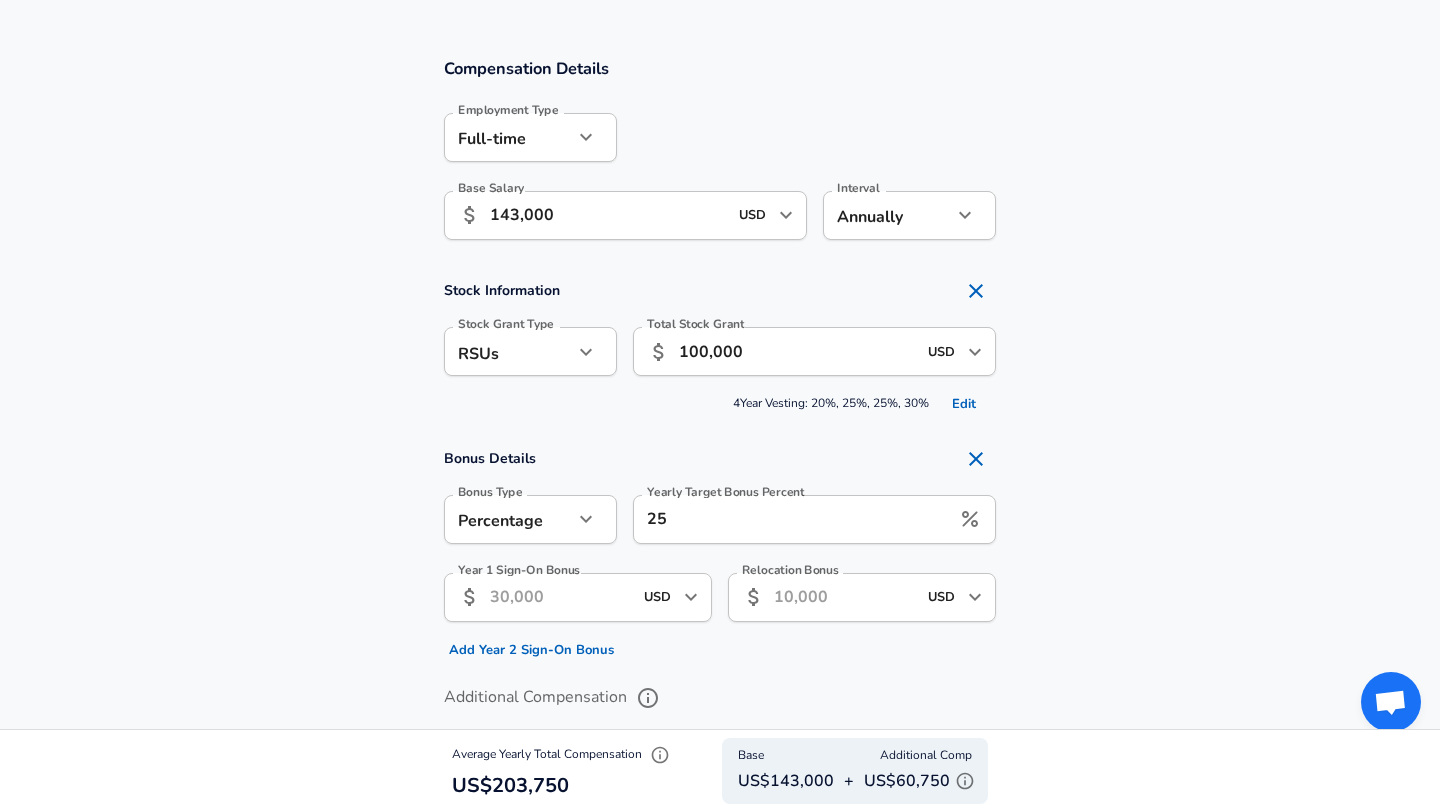 click on "143,000" at bounding box center (608, 215) 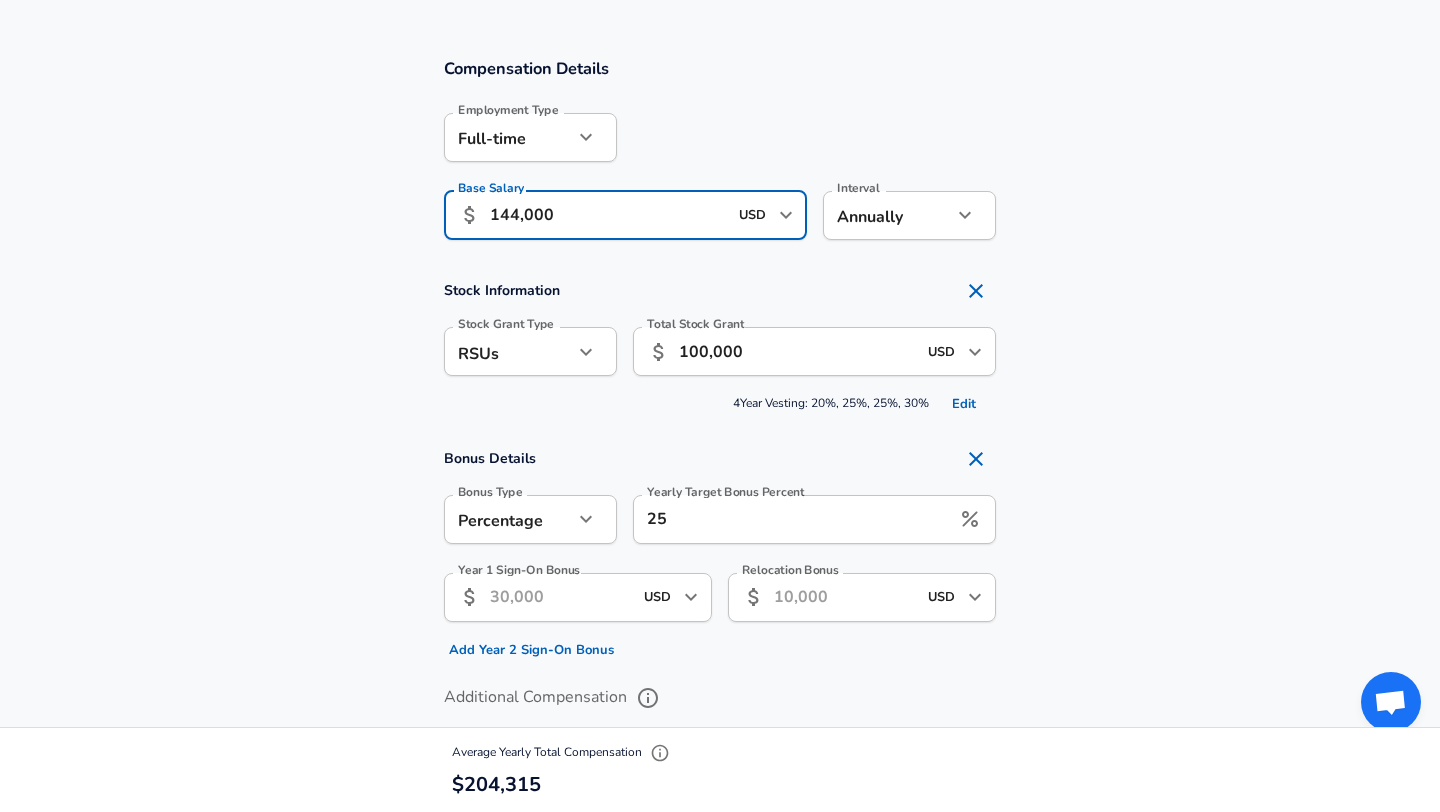 type on "144,000" 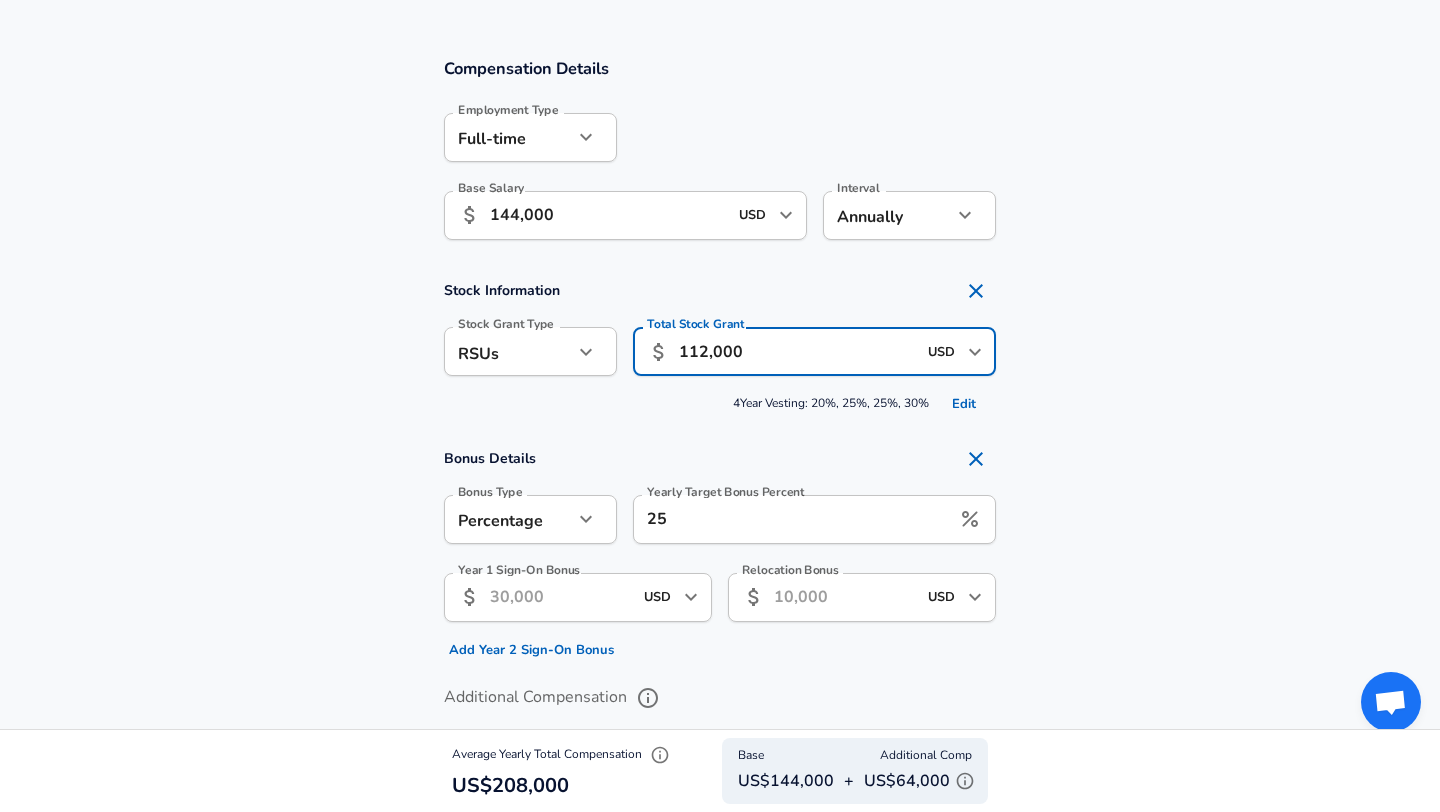 type on "112,000" 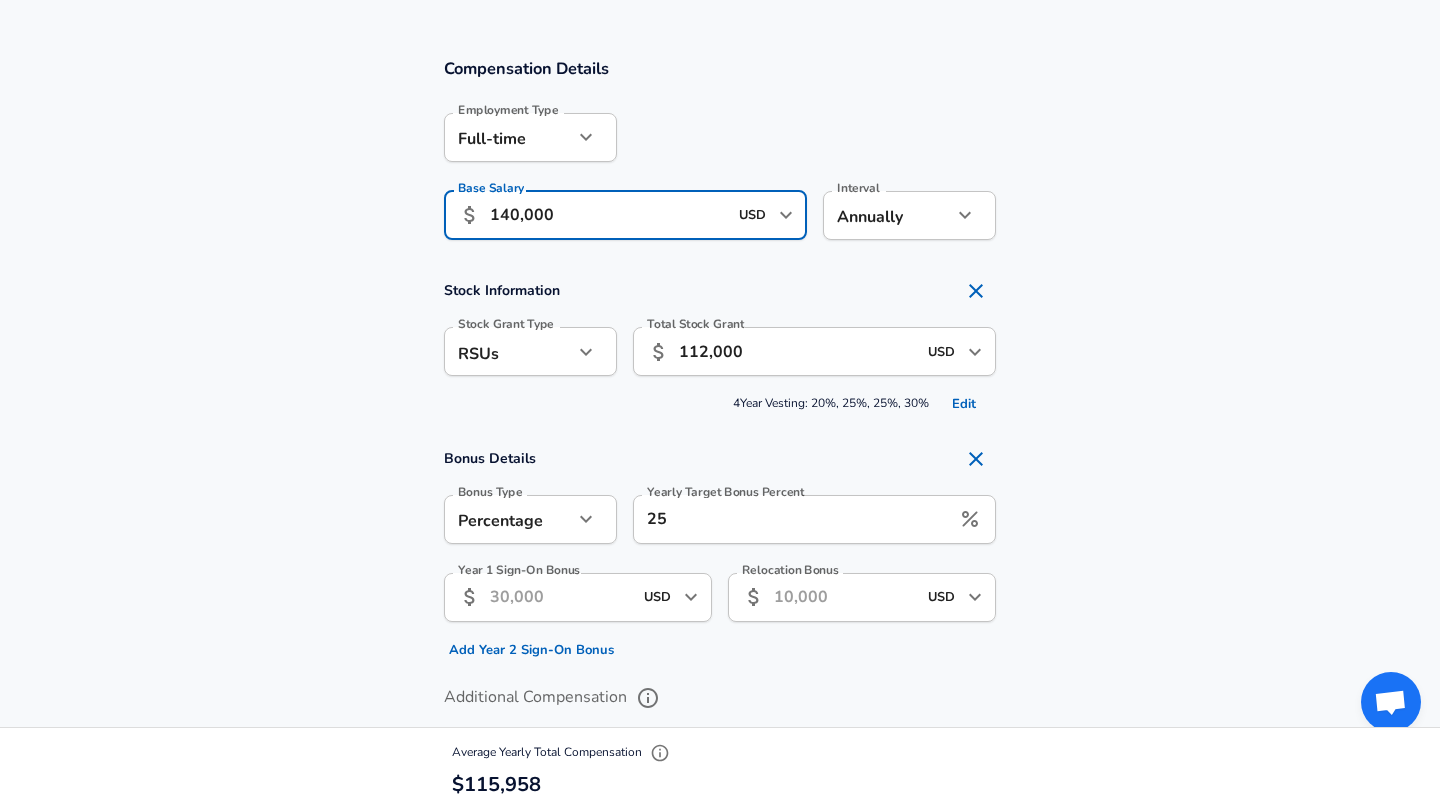 type on "140,000" 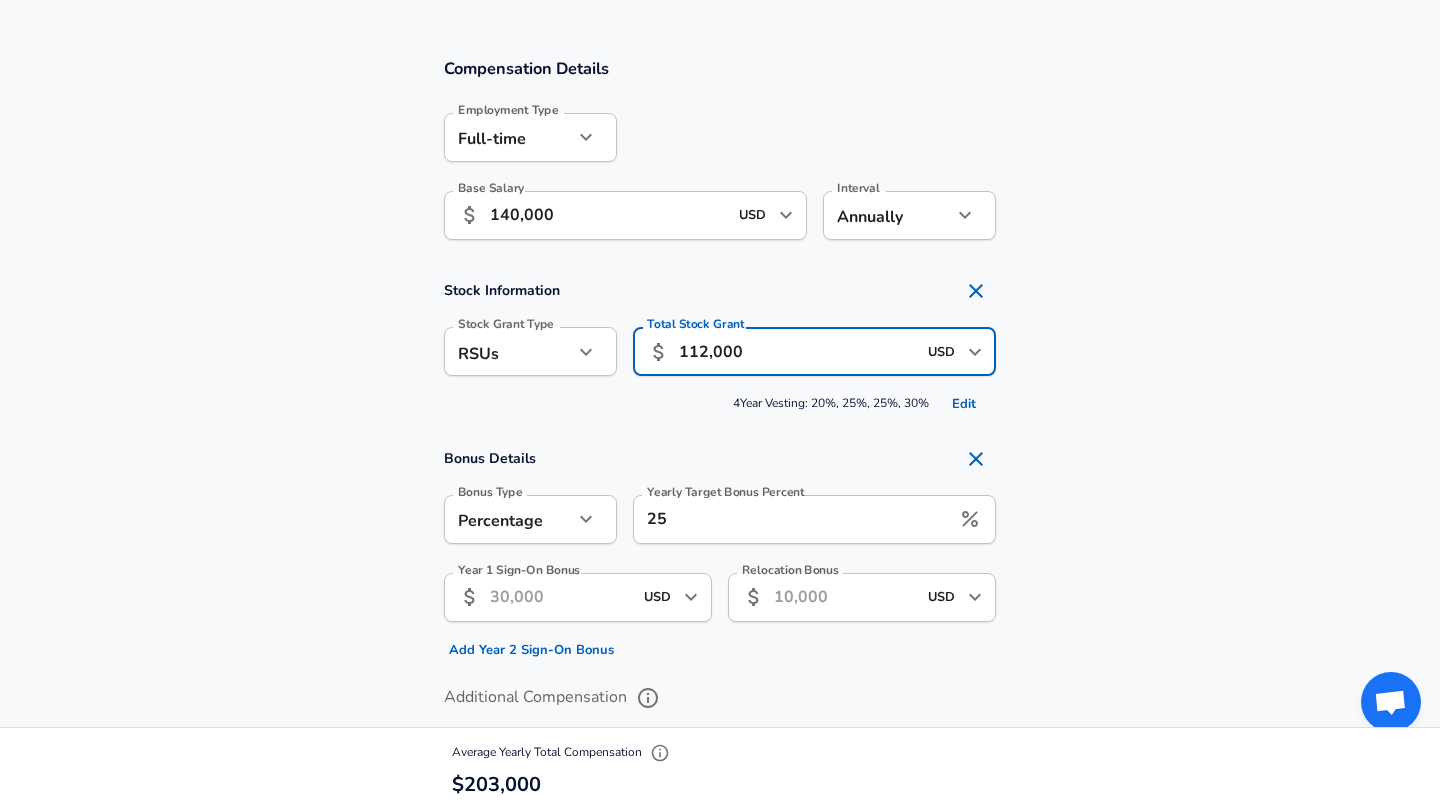 click on "112,000" at bounding box center [797, 351] 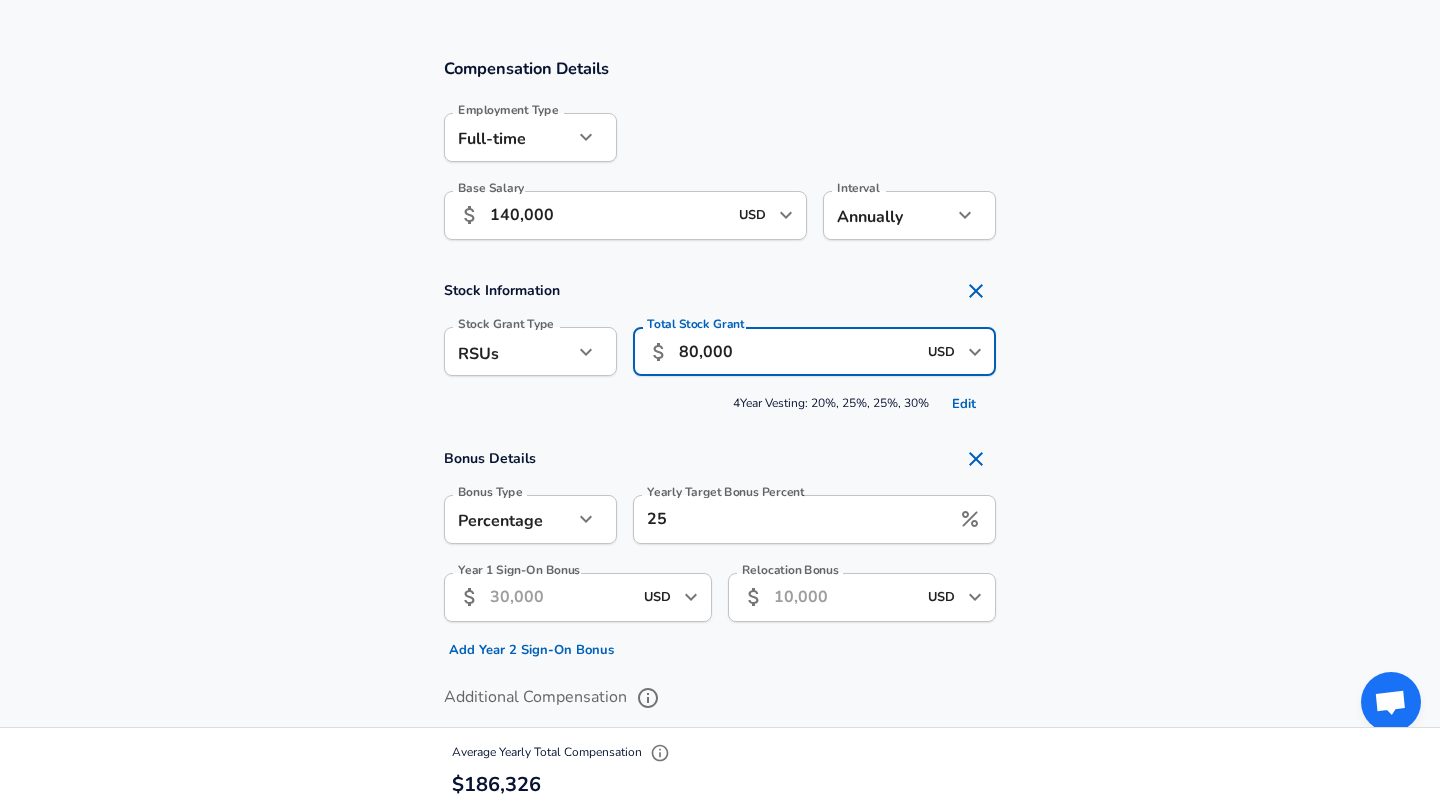 type on "80,000" 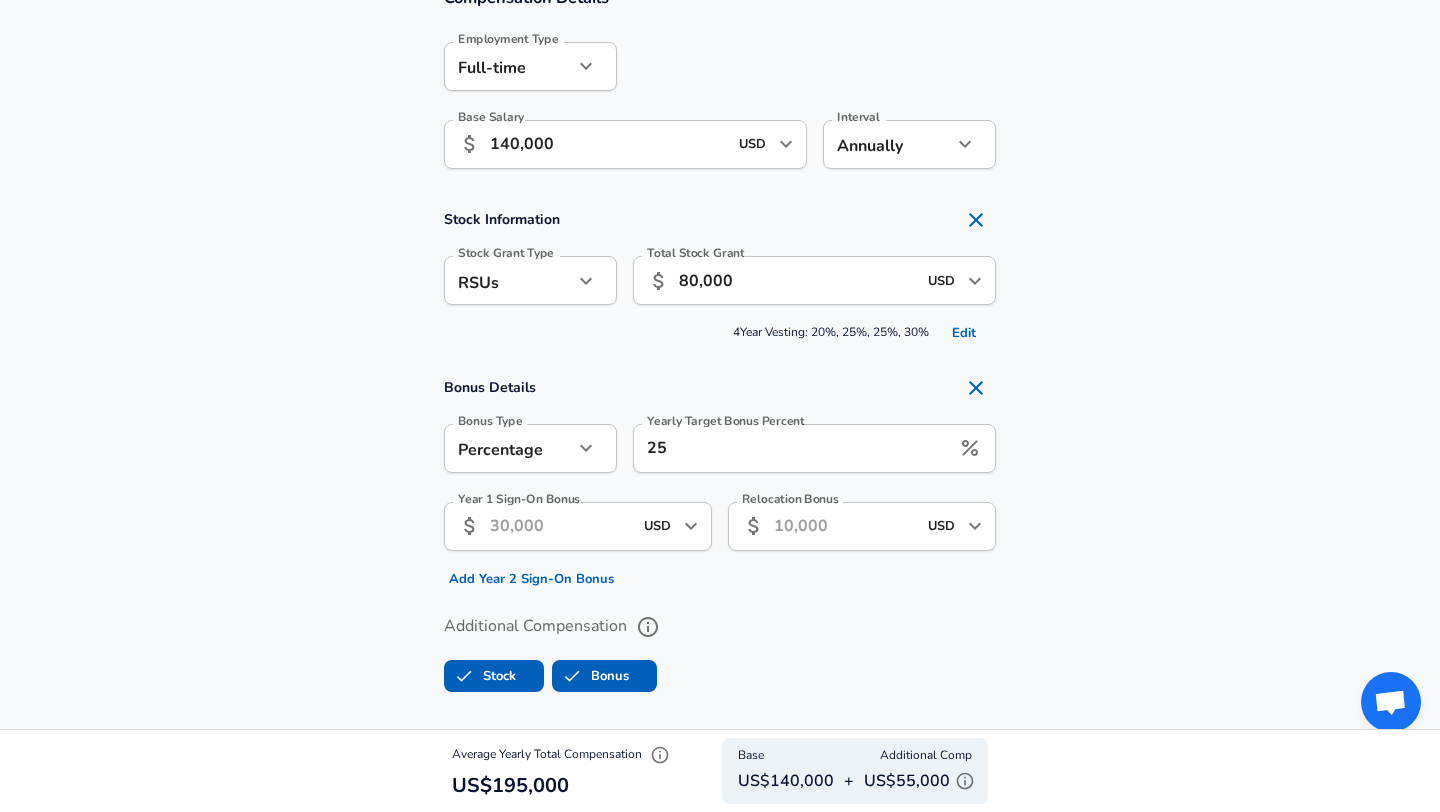 scroll, scrollTop: 1248, scrollLeft: 0, axis: vertical 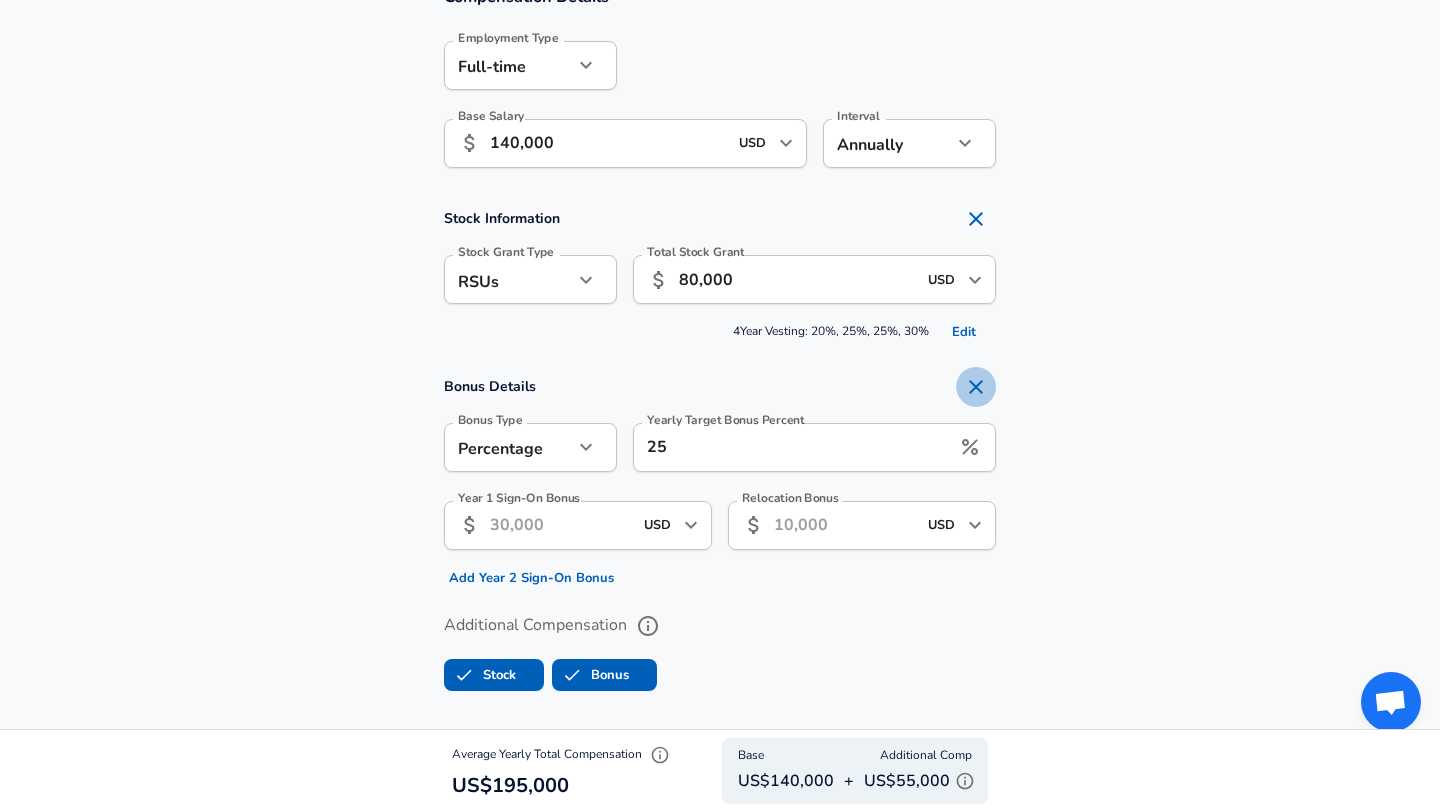 click 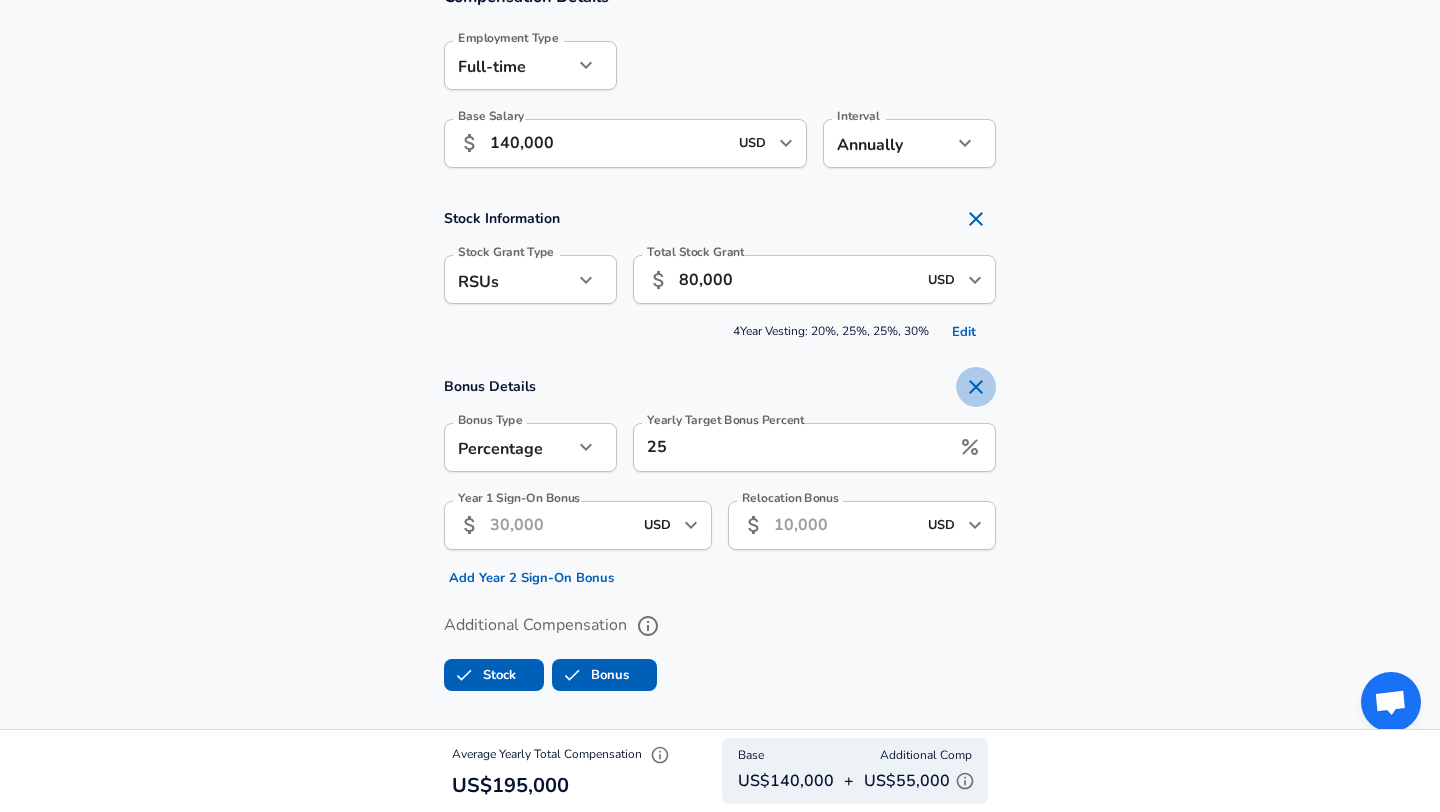 checkbox on "false" 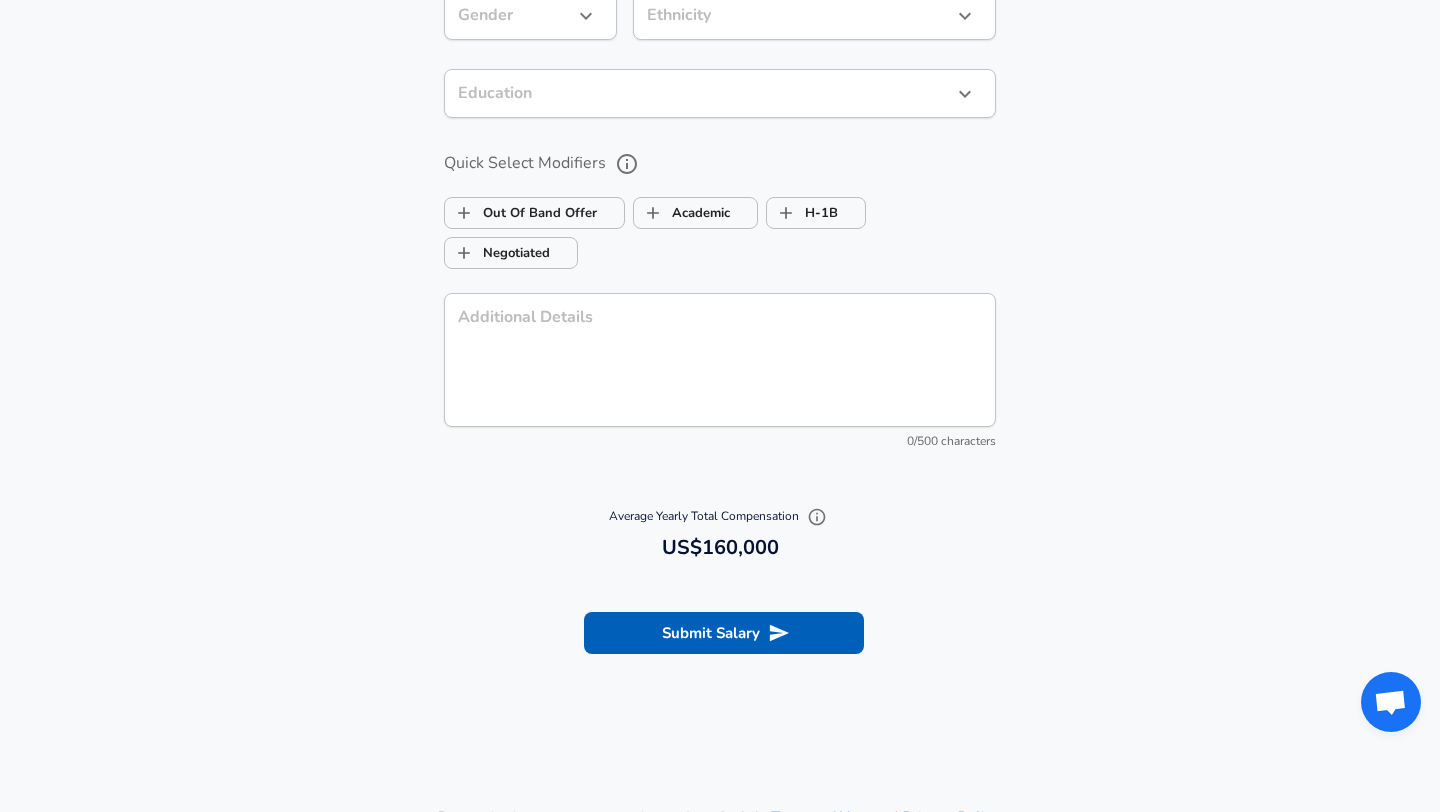 scroll, scrollTop: 2014, scrollLeft: 0, axis: vertical 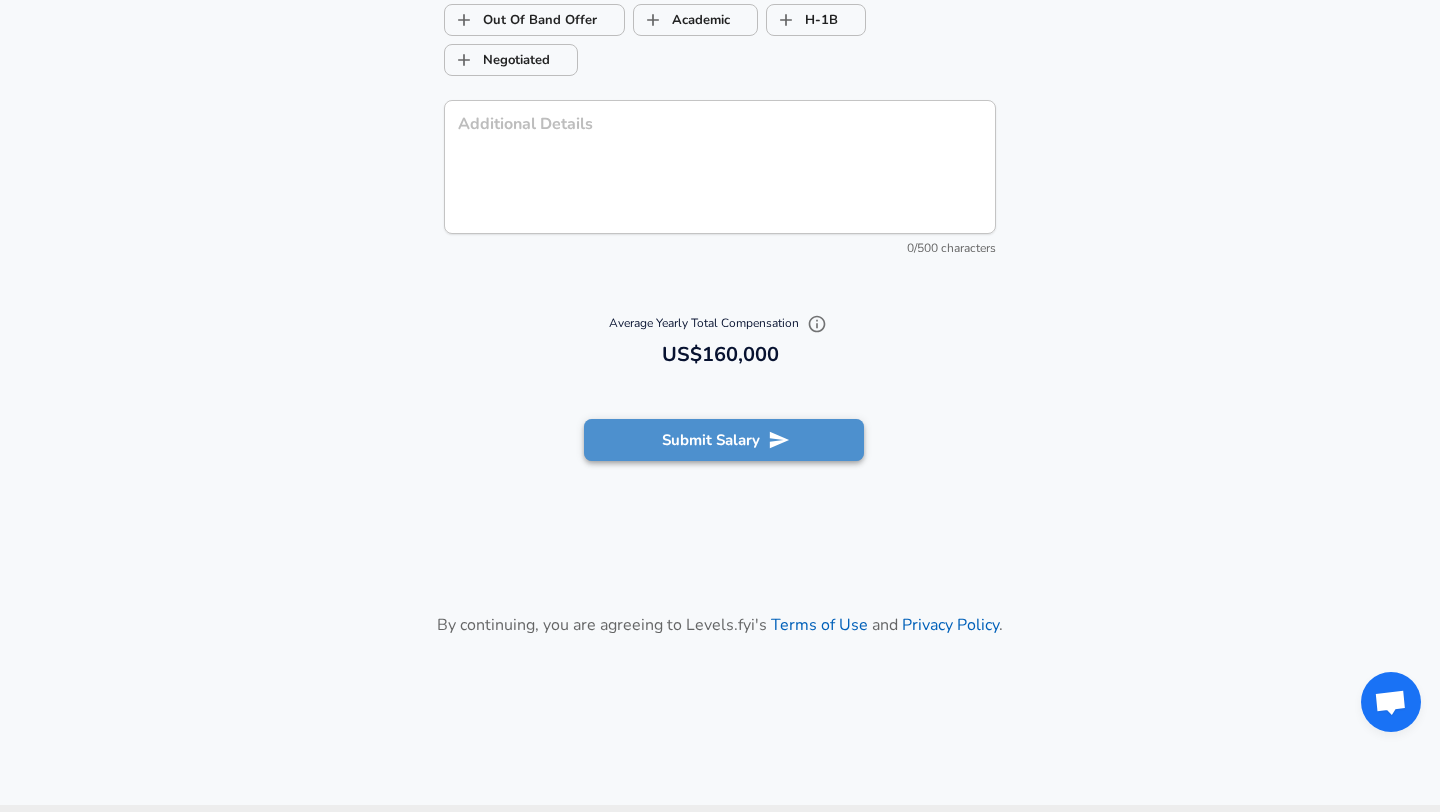 click on "Submit Salary" at bounding box center [724, 440] 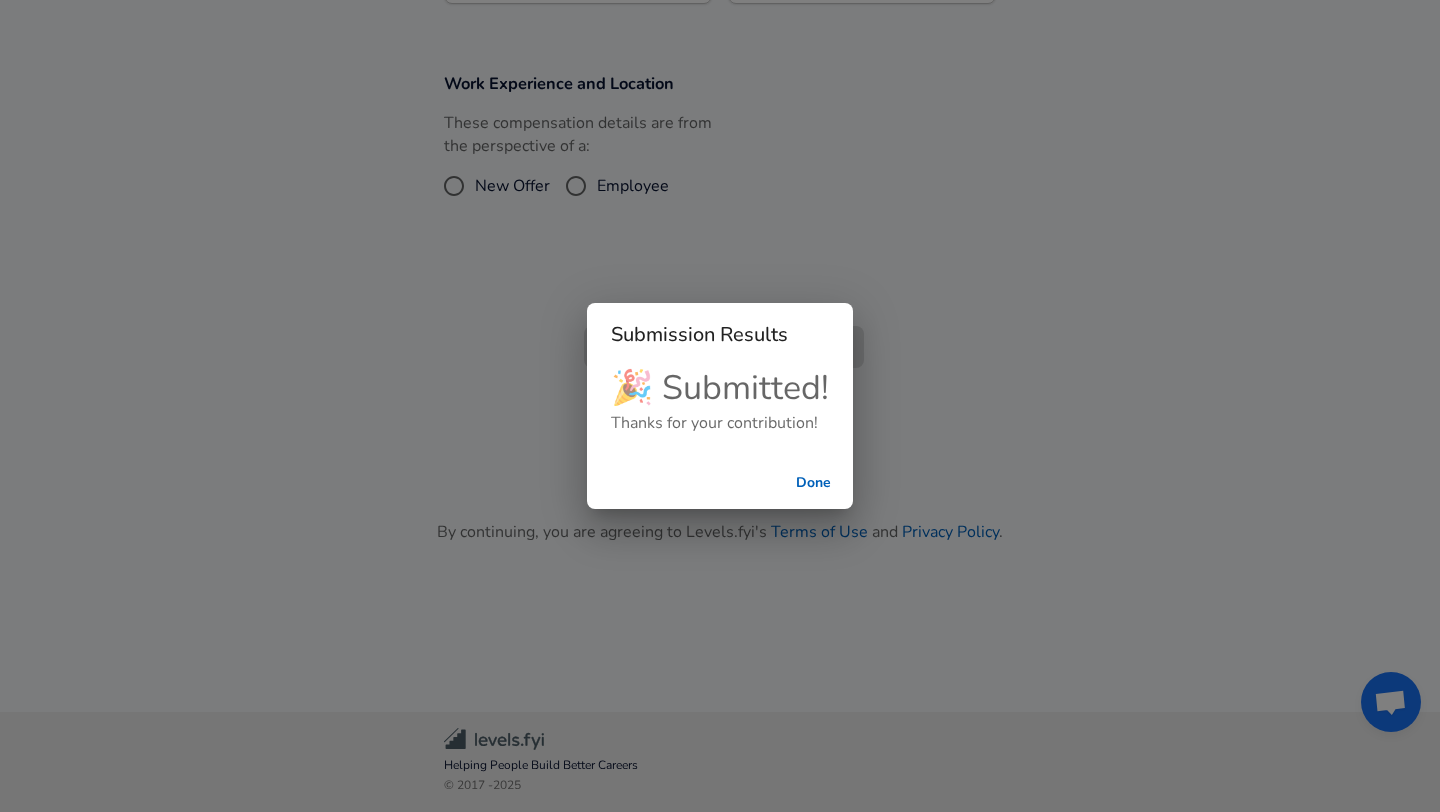 scroll, scrollTop: 619, scrollLeft: 0, axis: vertical 